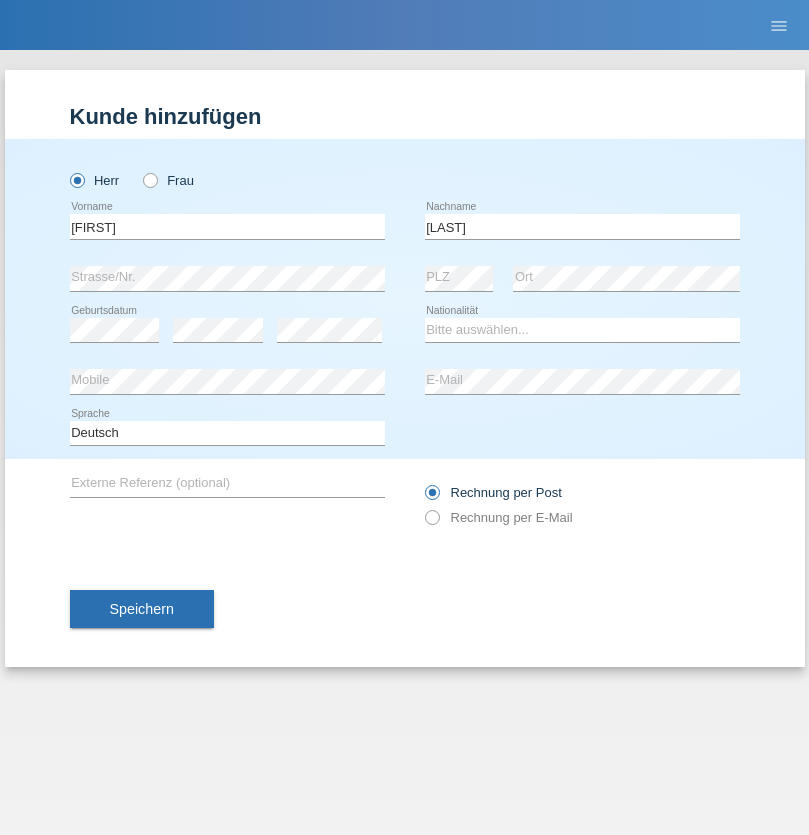 scroll, scrollTop: 0, scrollLeft: 0, axis: both 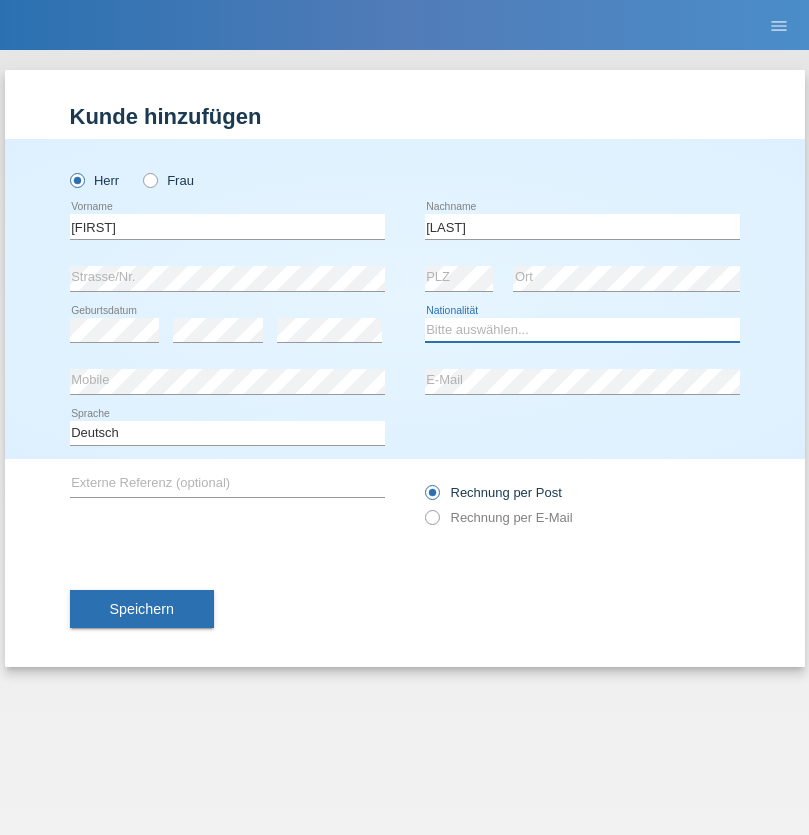 select on "HU" 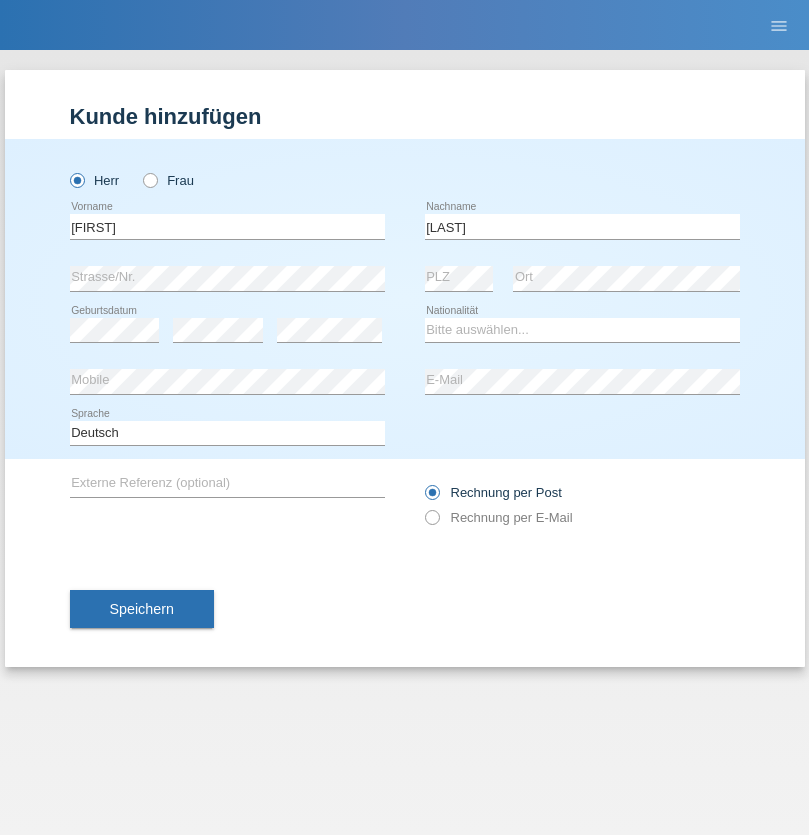 select on "C" 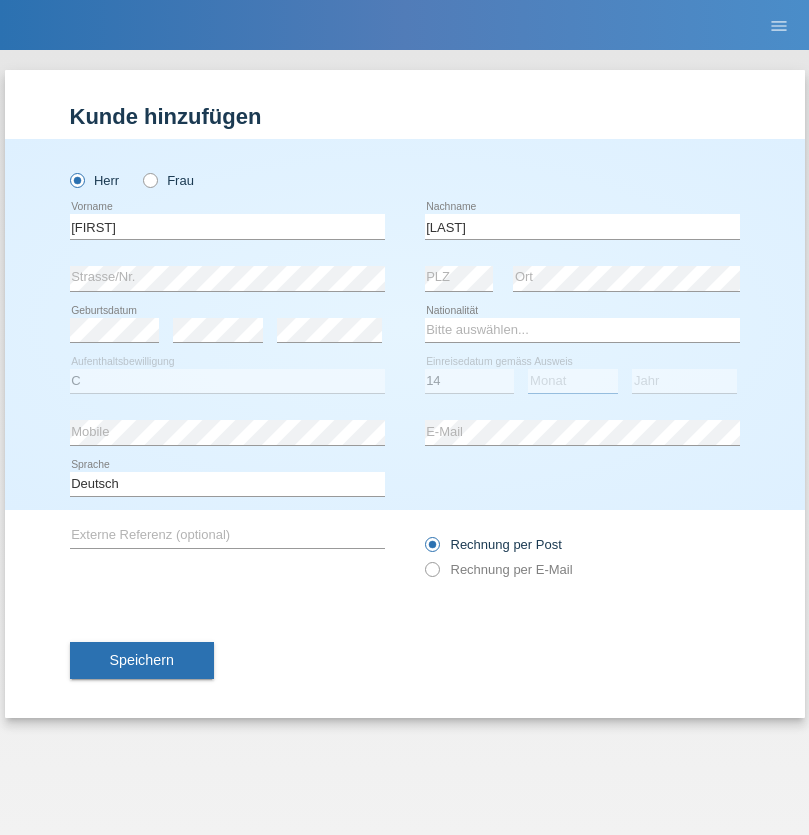 select on "10" 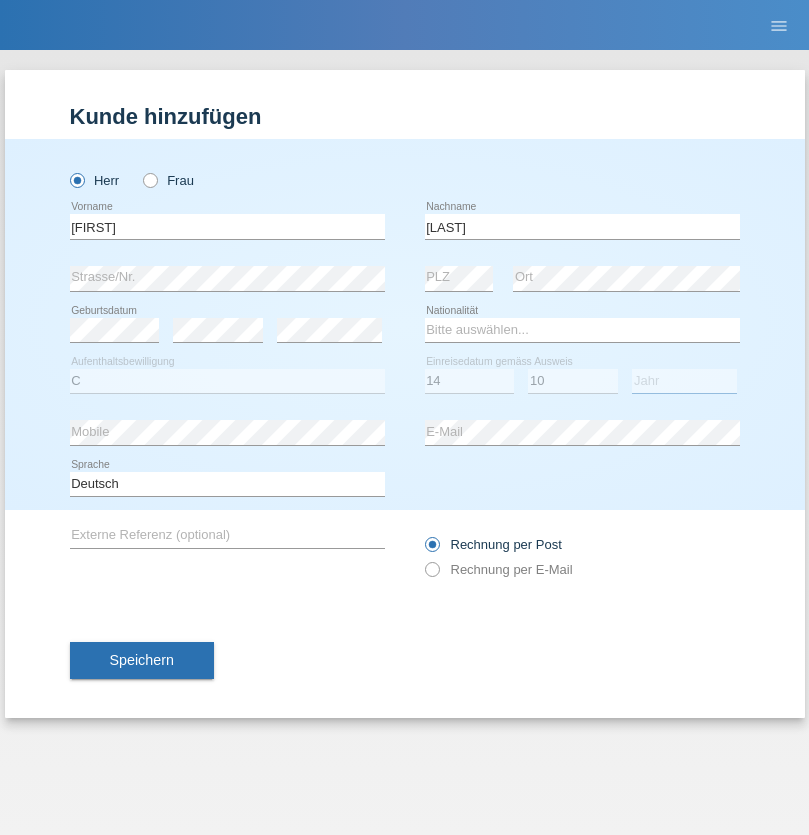 select on "1976" 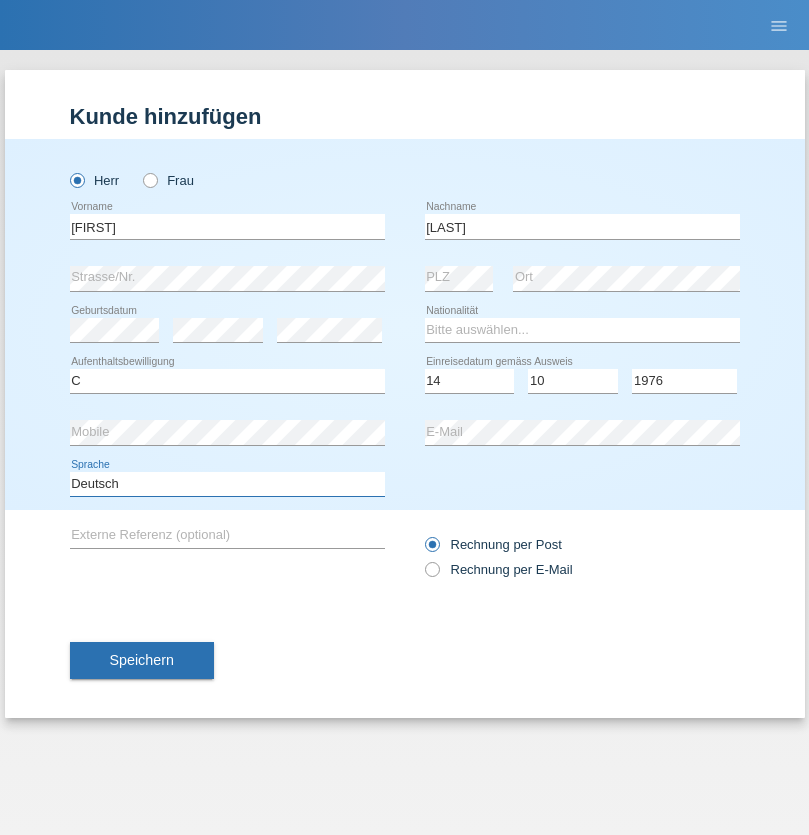 select on "en" 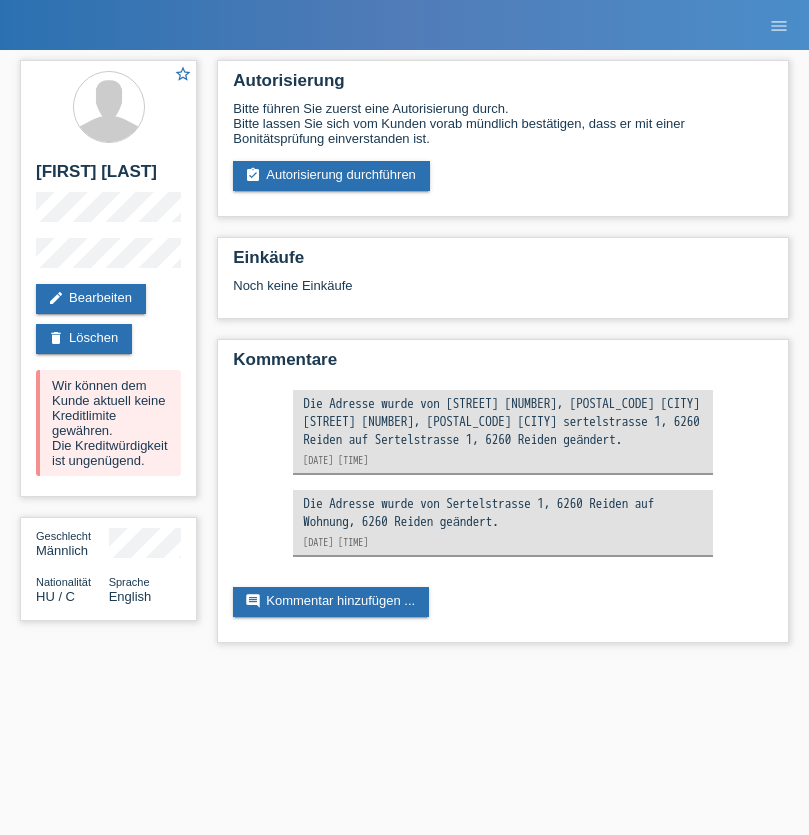 scroll, scrollTop: 0, scrollLeft: 0, axis: both 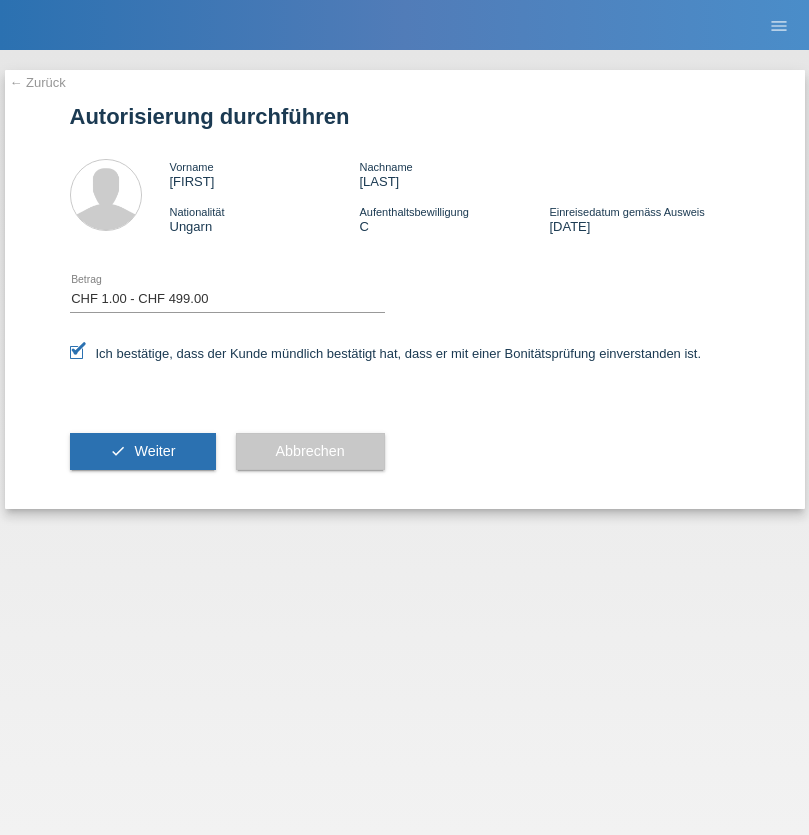 select on "1" 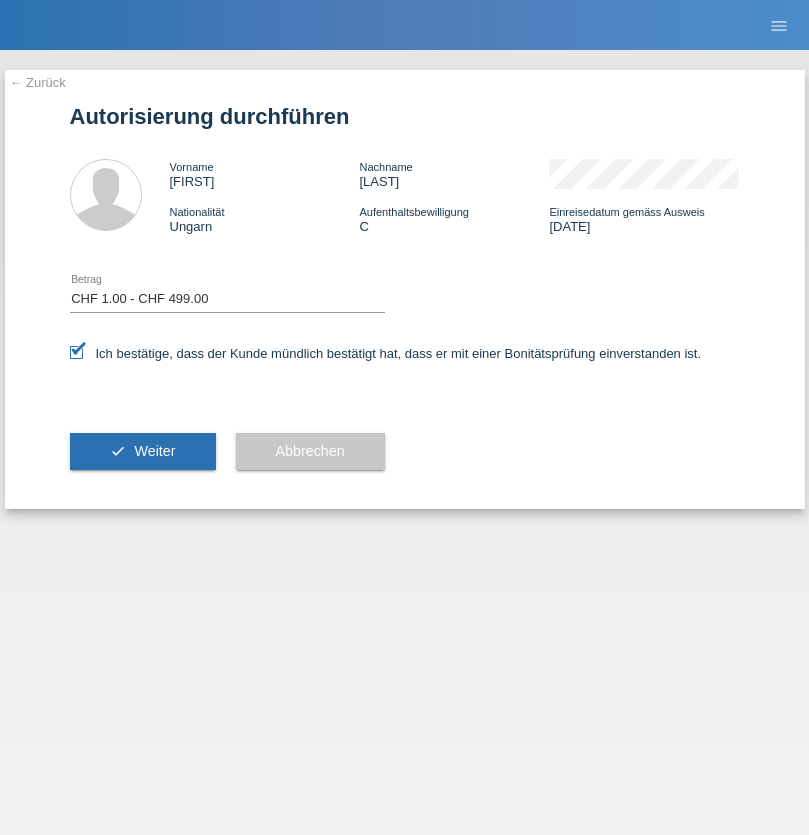 scroll, scrollTop: 0, scrollLeft: 0, axis: both 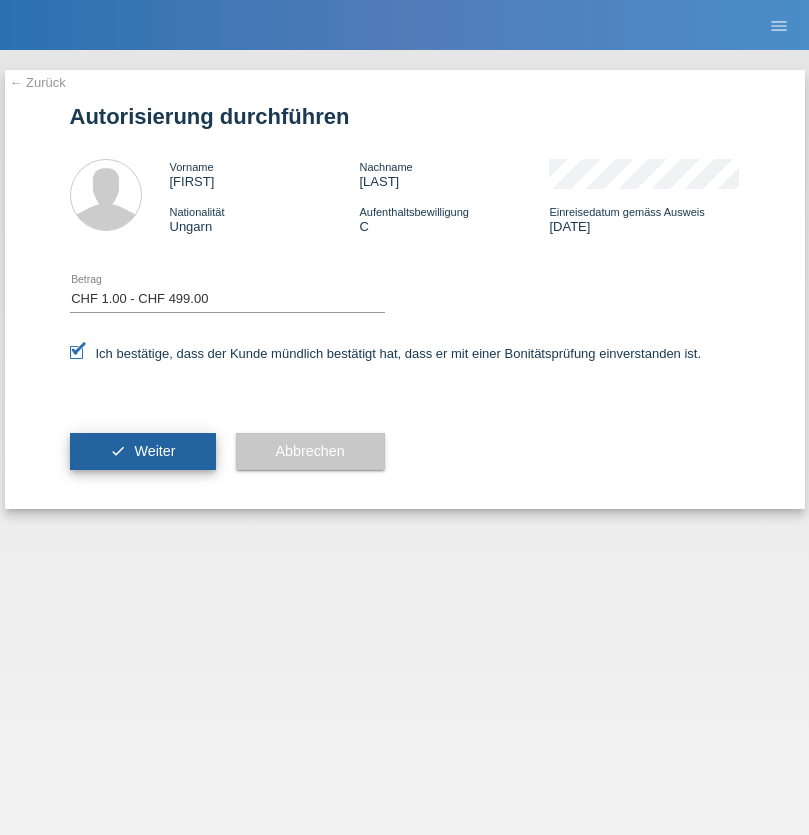 click on "Weiter" at bounding box center (154, 451) 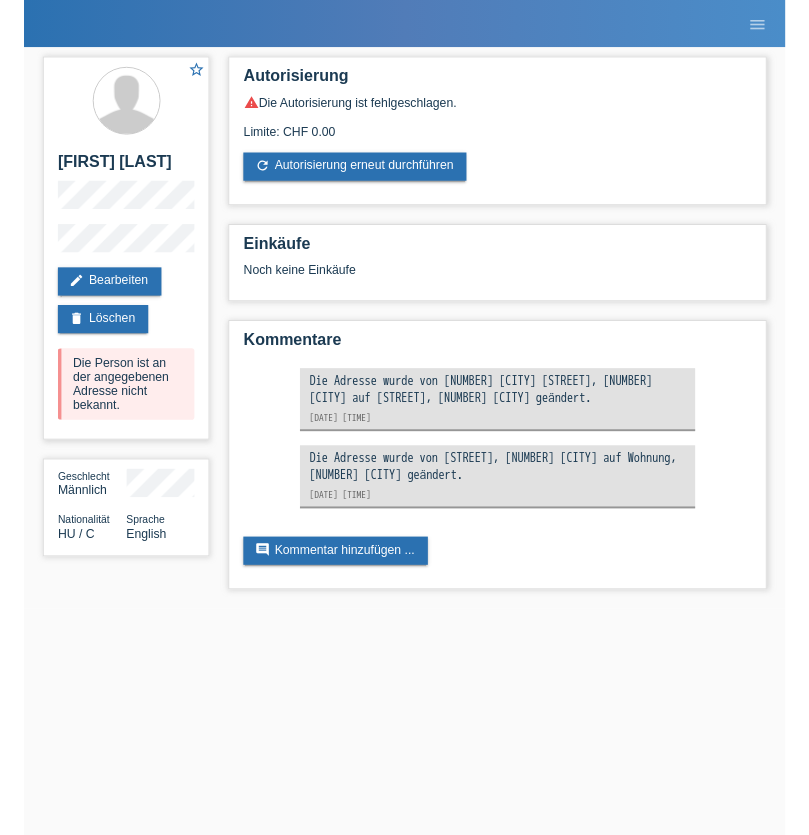 scroll, scrollTop: 0, scrollLeft: 0, axis: both 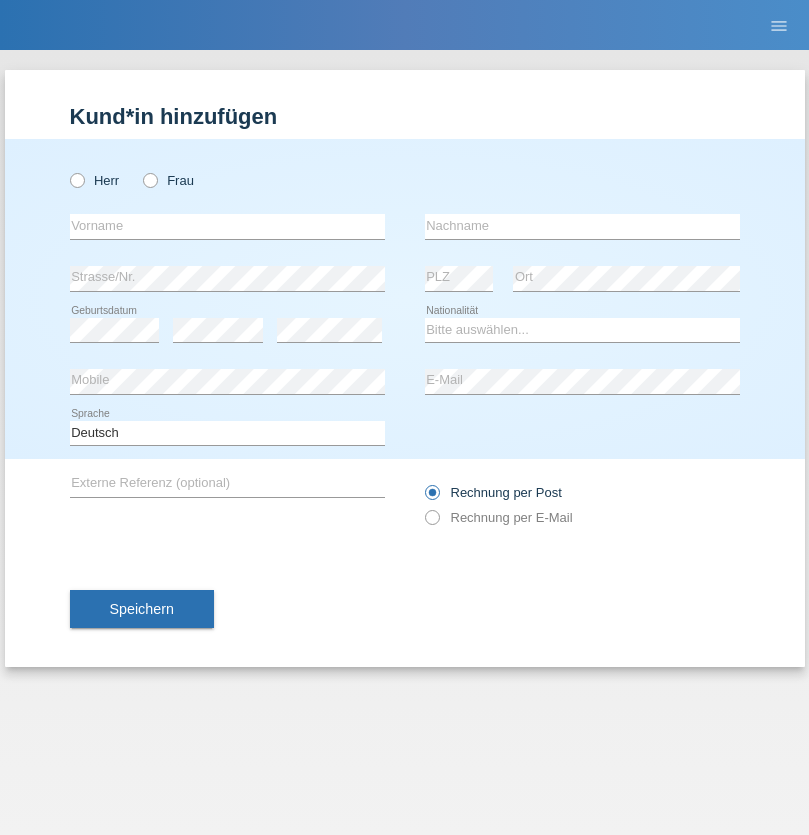 radio on "true" 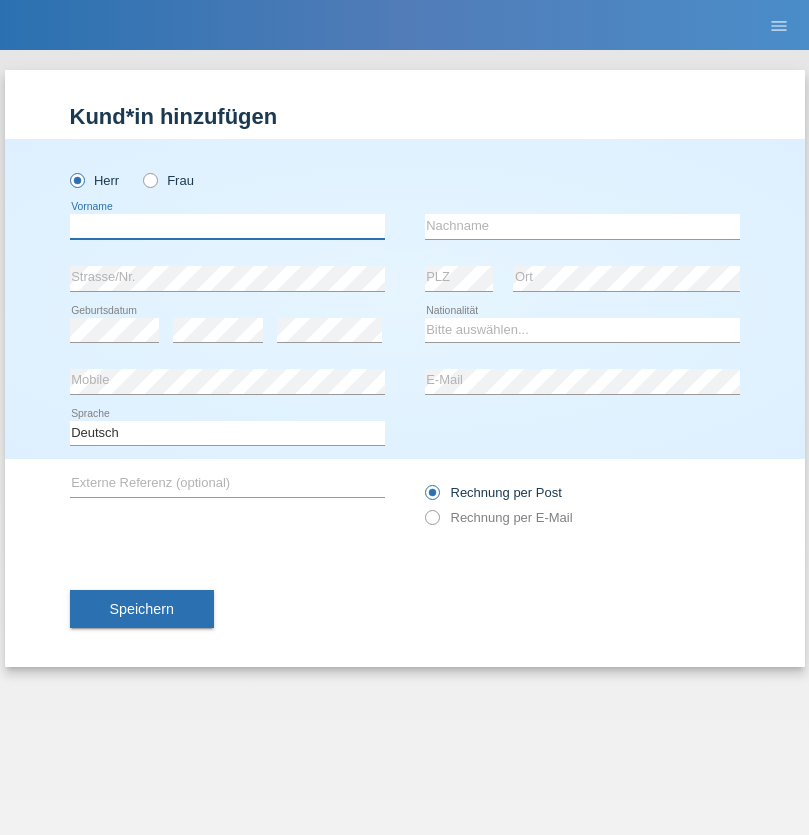 click at bounding box center (227, 226) 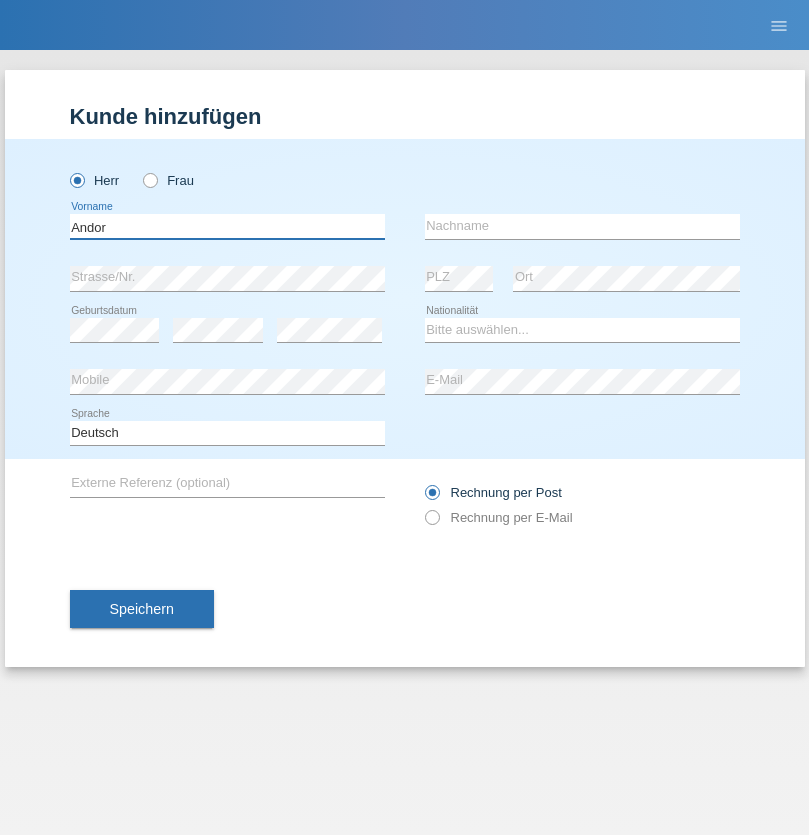 type on "Andor" 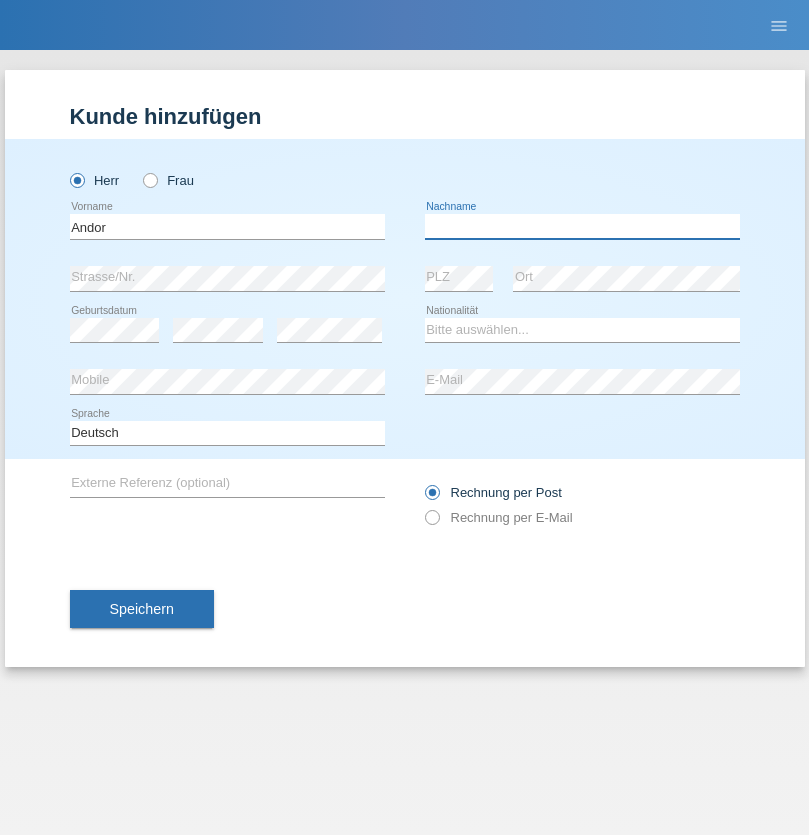 click at bounding box center (582, 226) 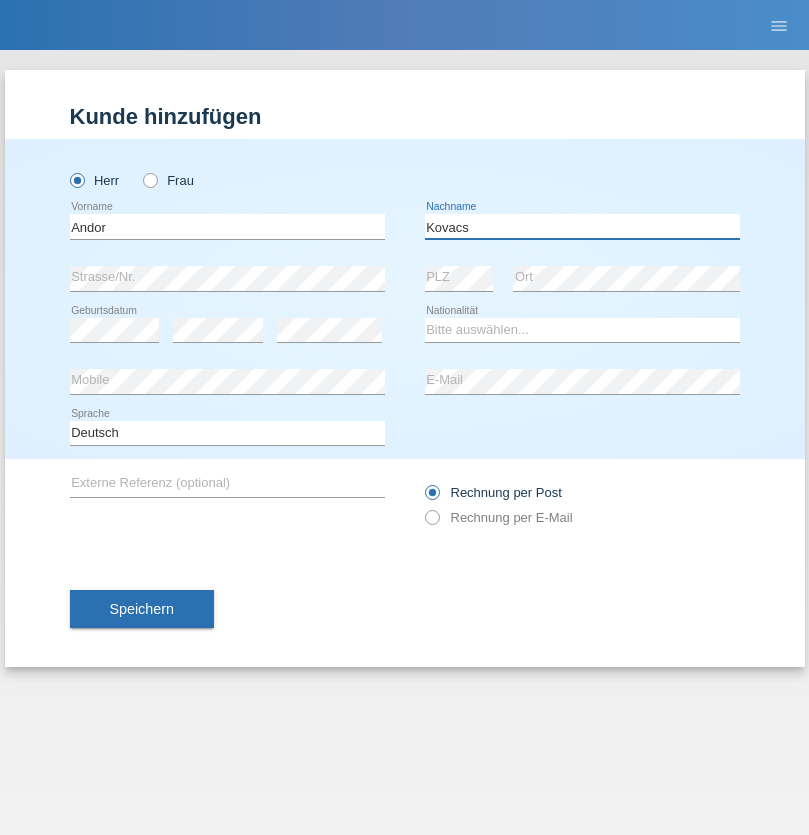 type on "Kovacs" 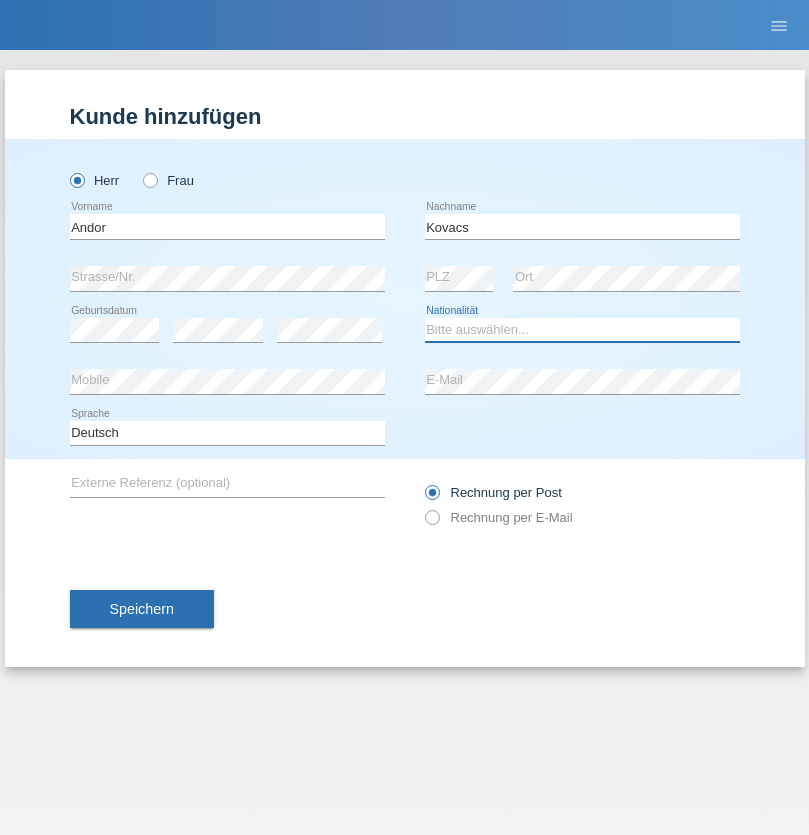 select on "HU" 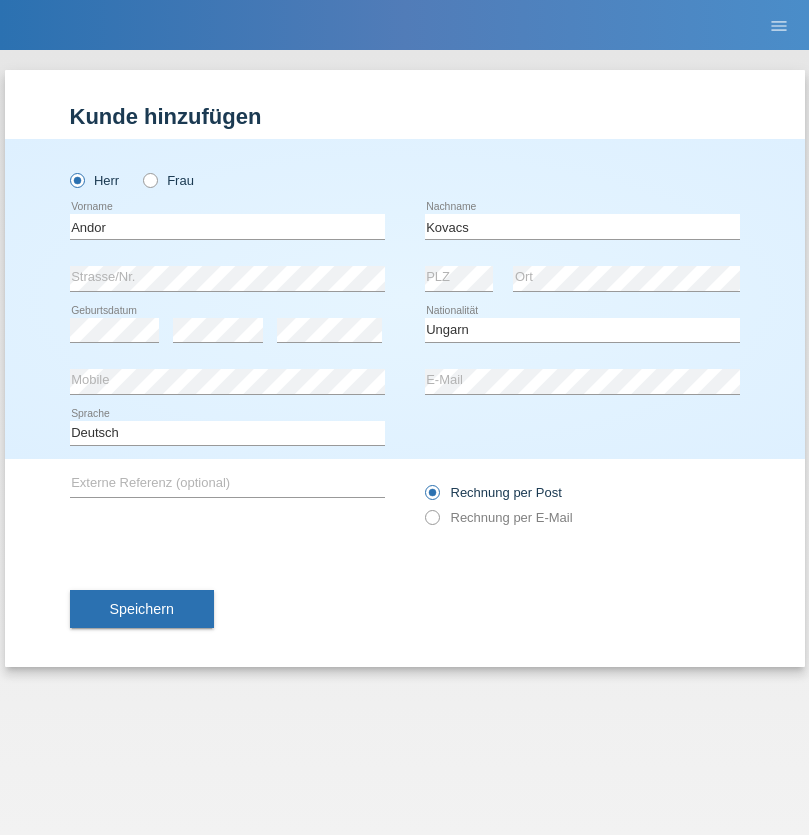 select on "C" 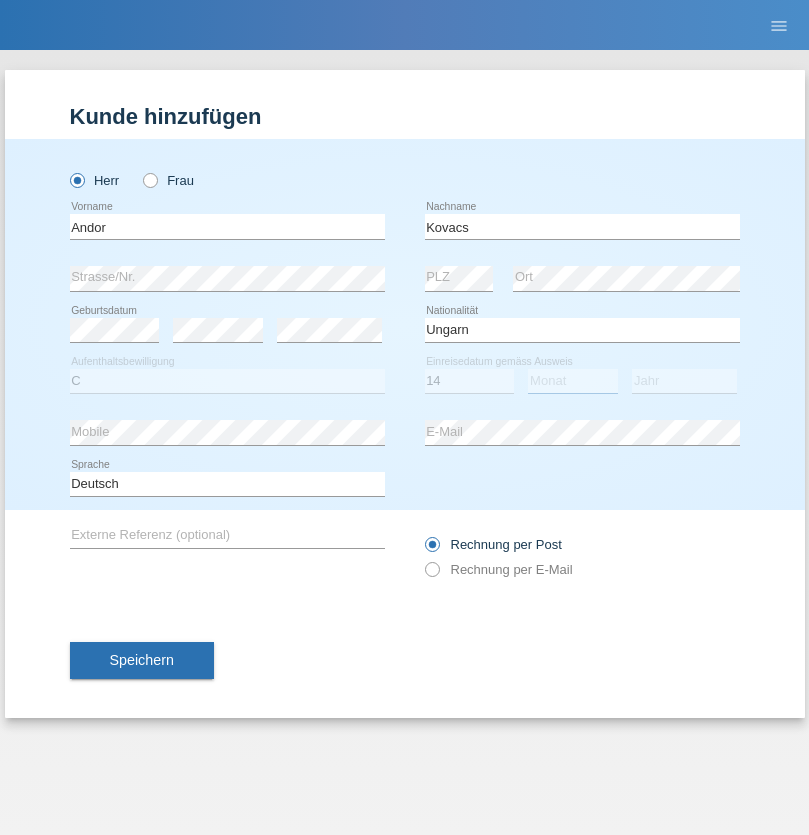 select on "10" 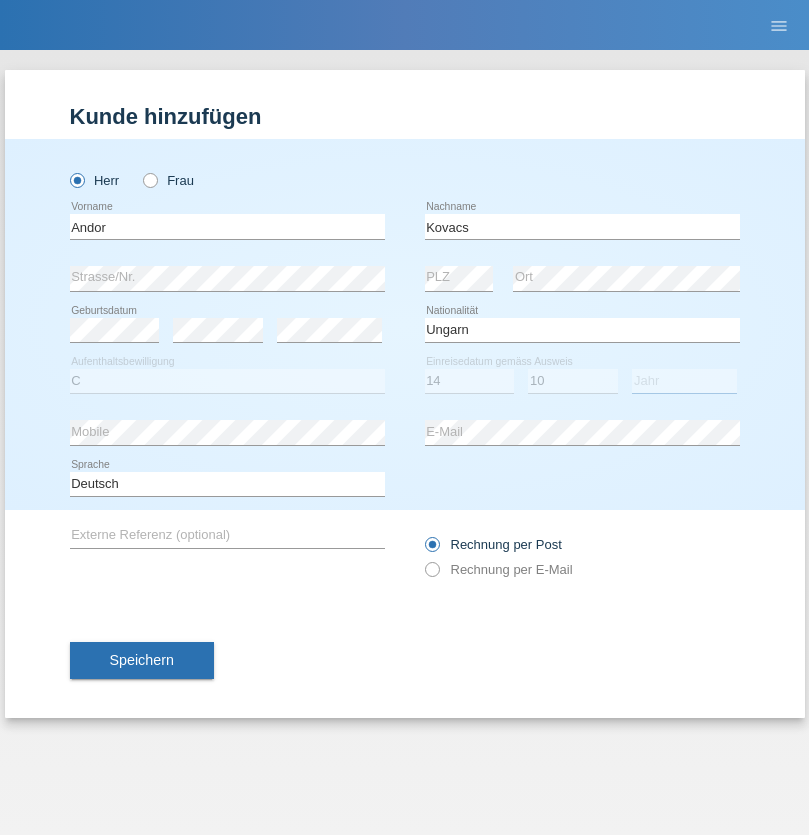 select on "1976" 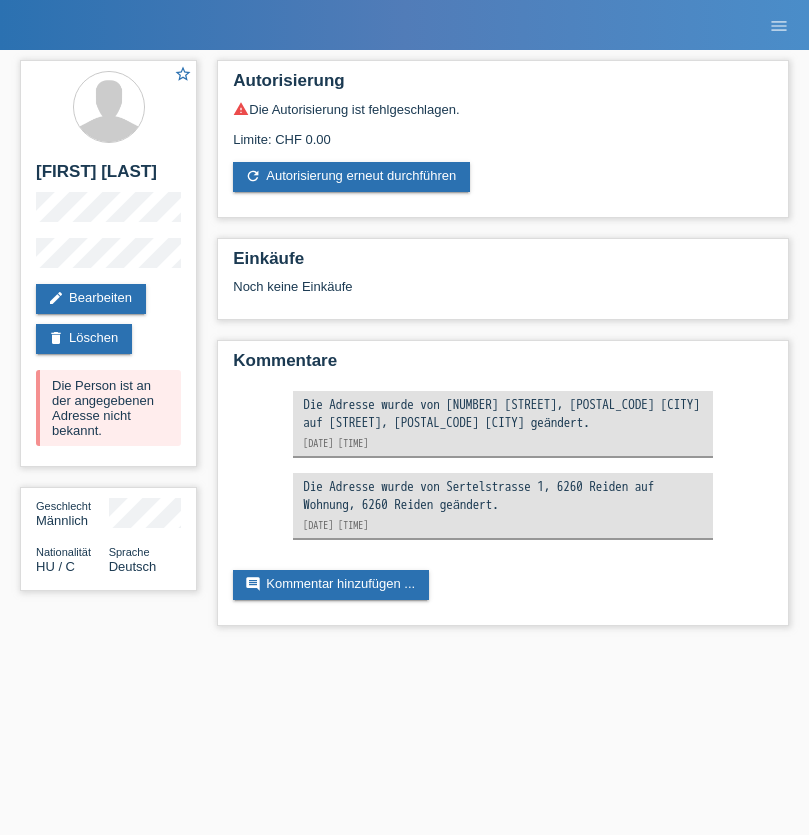 scroll, scrollTop: 0, scrollLeft: 0, axis: both 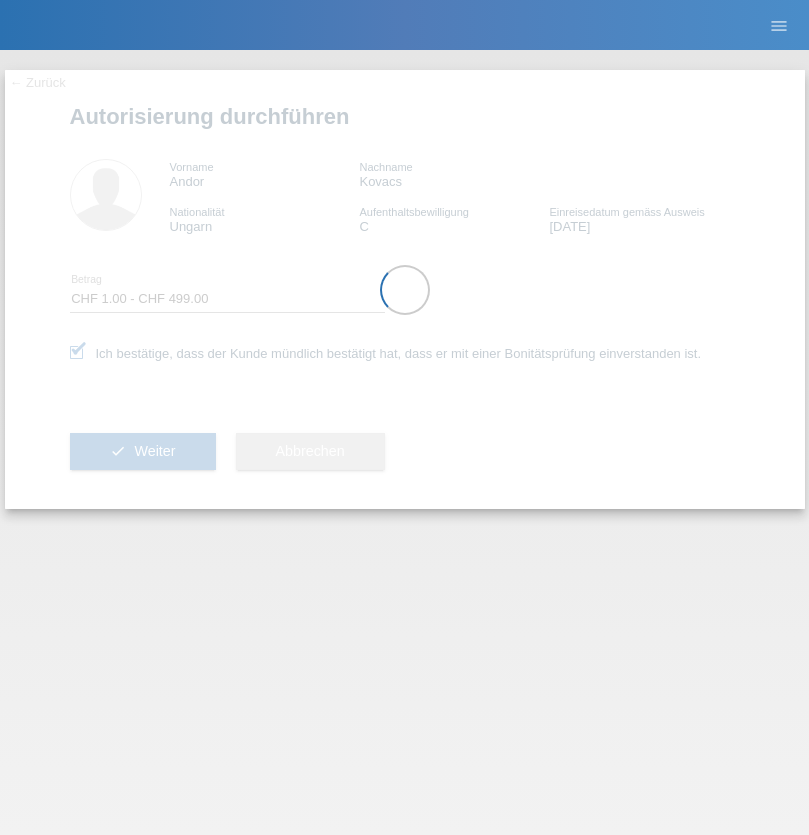 select on "1" 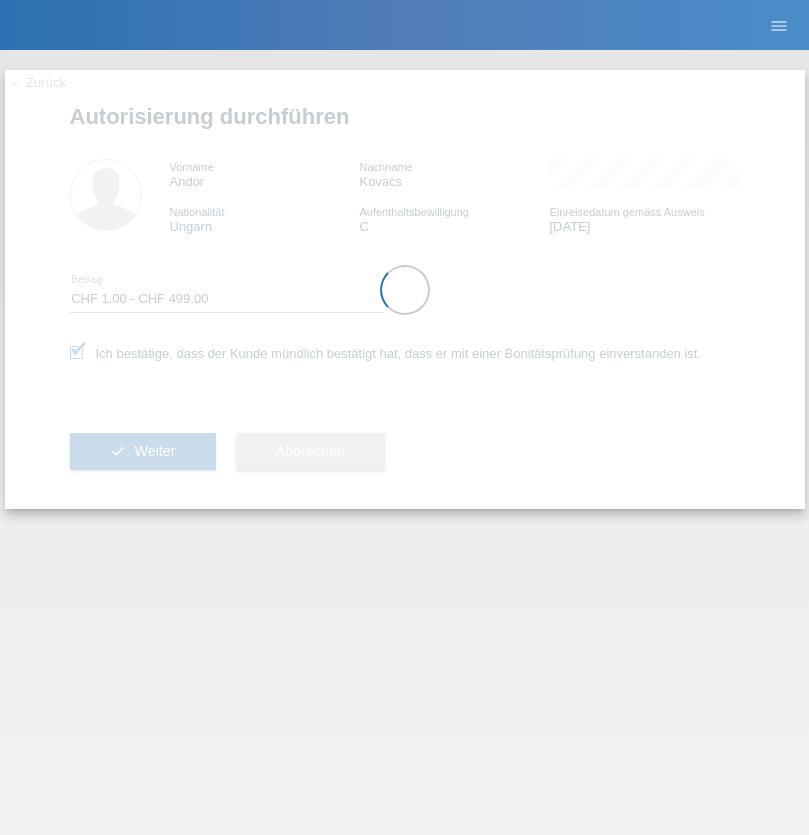 scroll, scrollTop: 0, scrollLeft: 0, axis: both 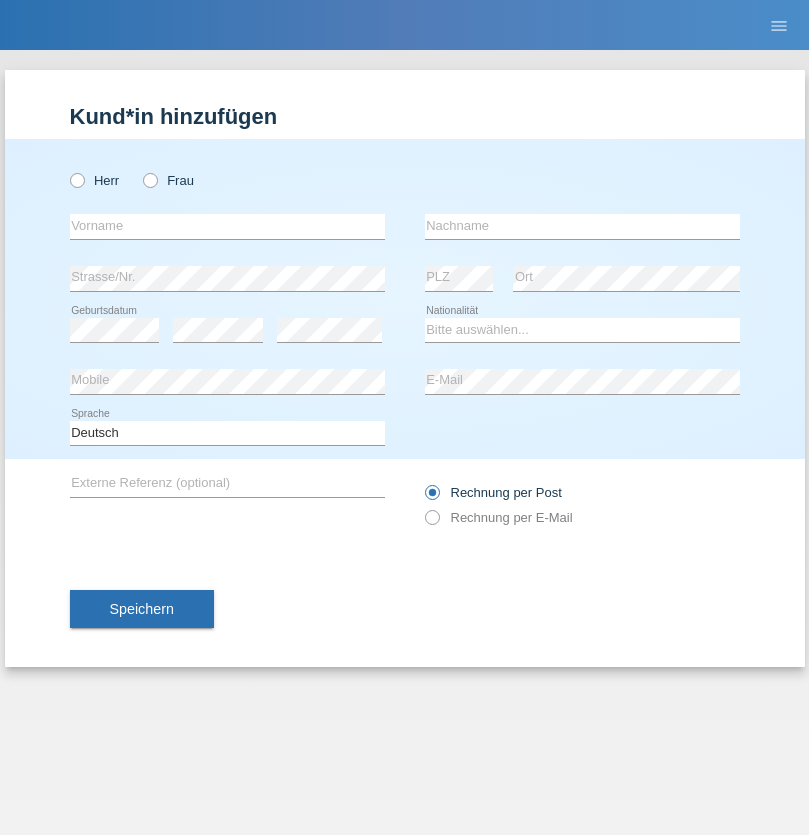 radio on "true" 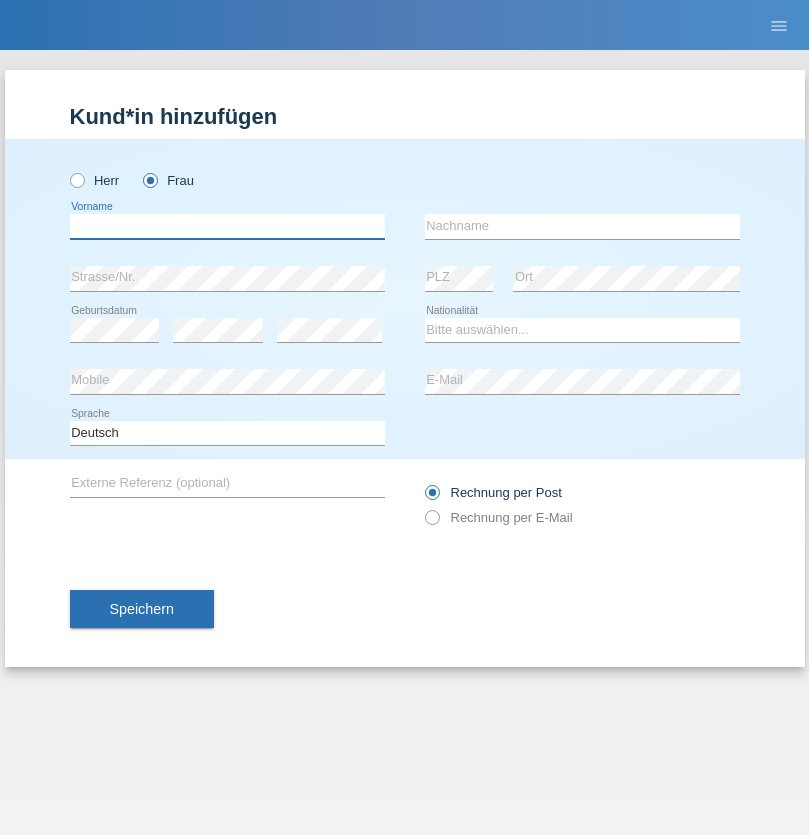 click at bounding box center [227, 226] 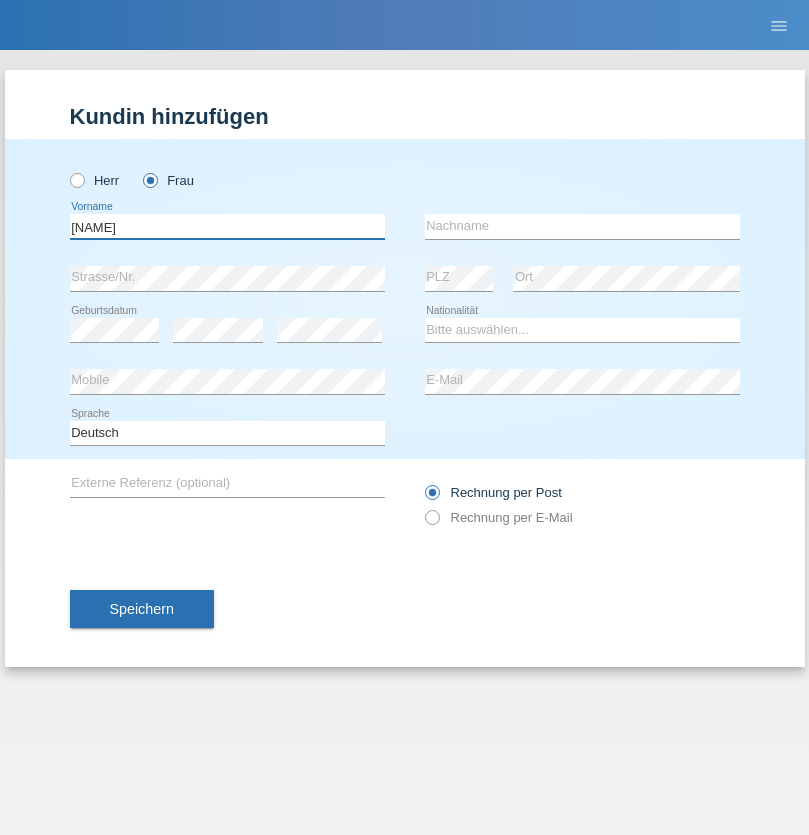 type on "[NAME]" 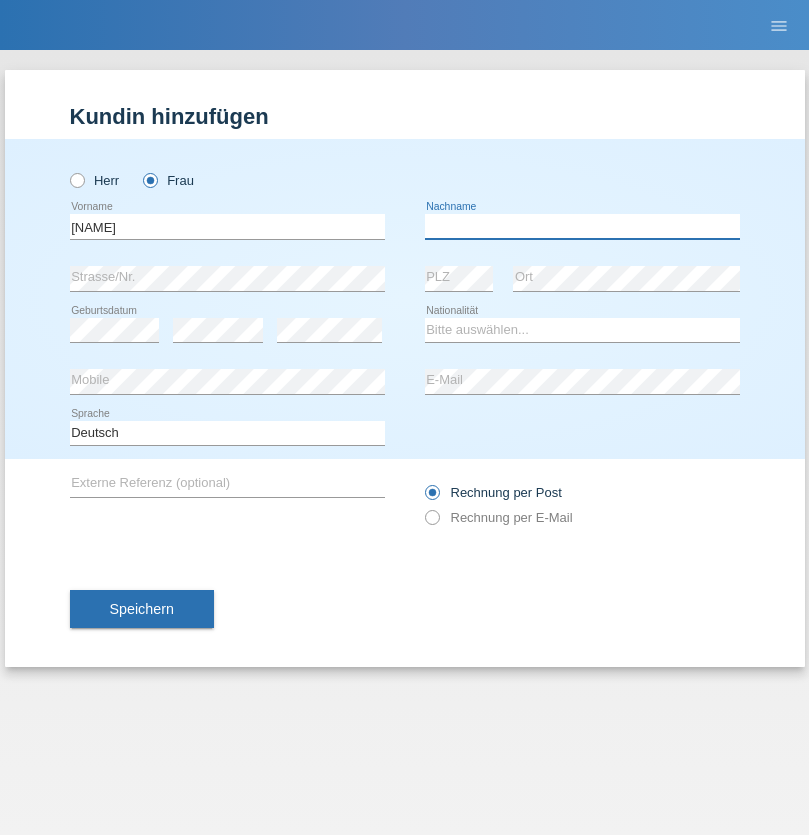 click at bounding box center [582, 226] 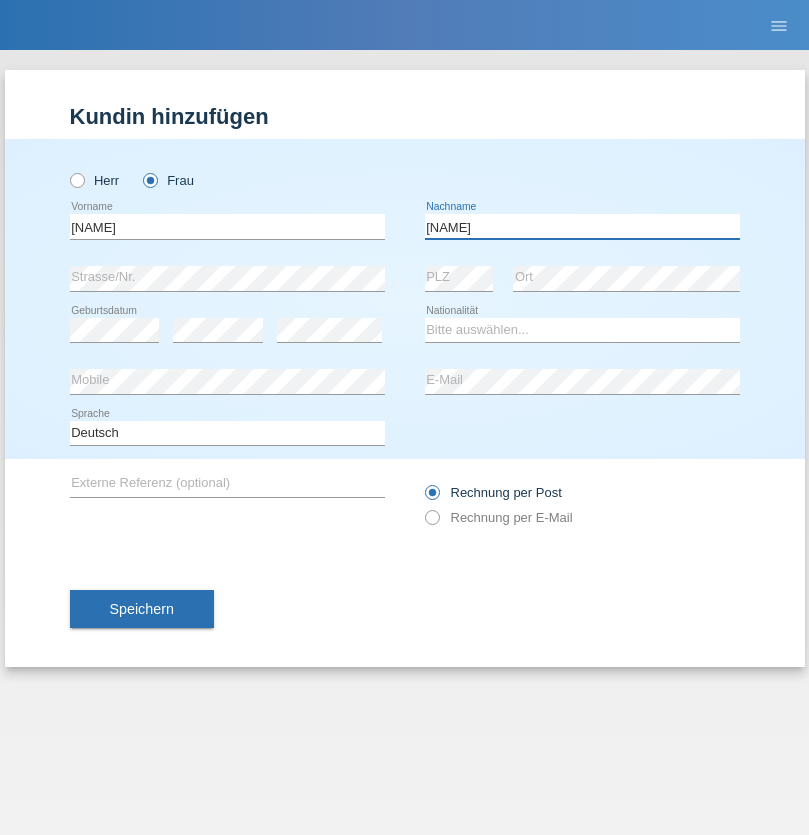 type on "[FIRST]" 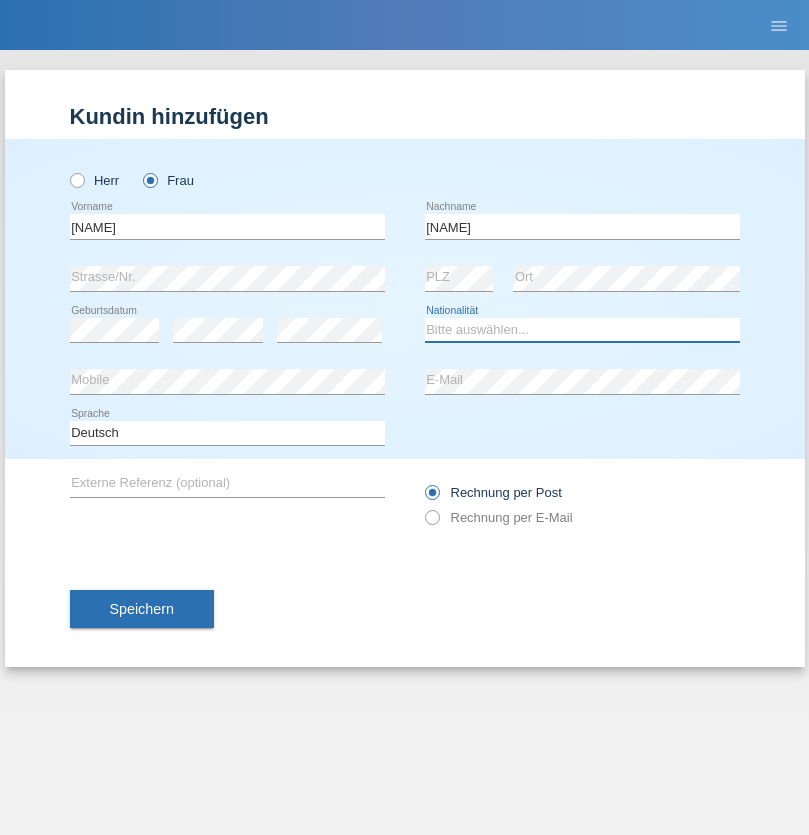select on "IR" 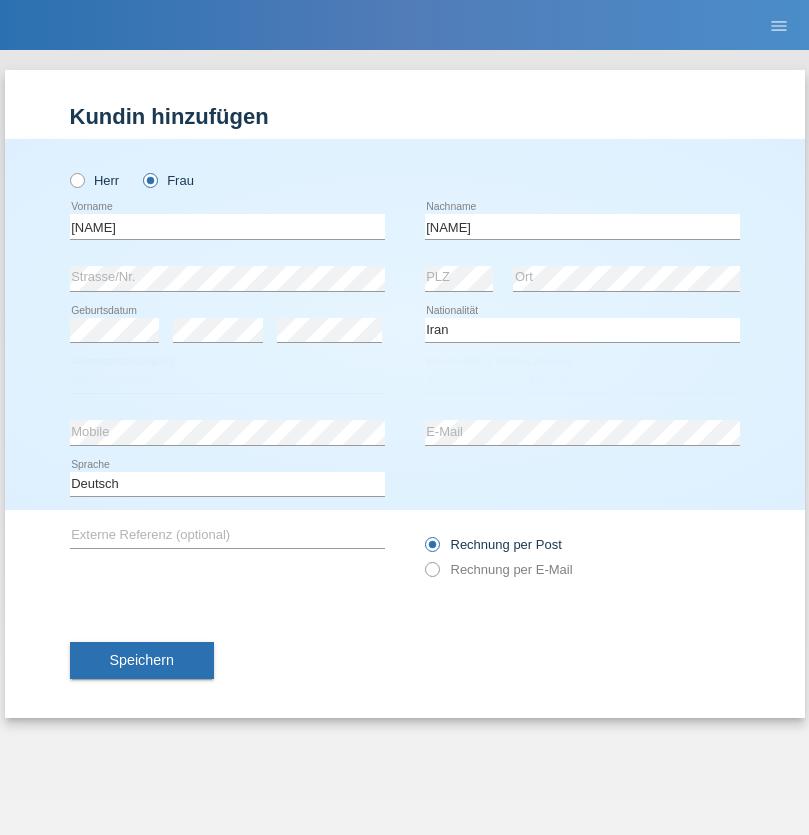 select on "C" 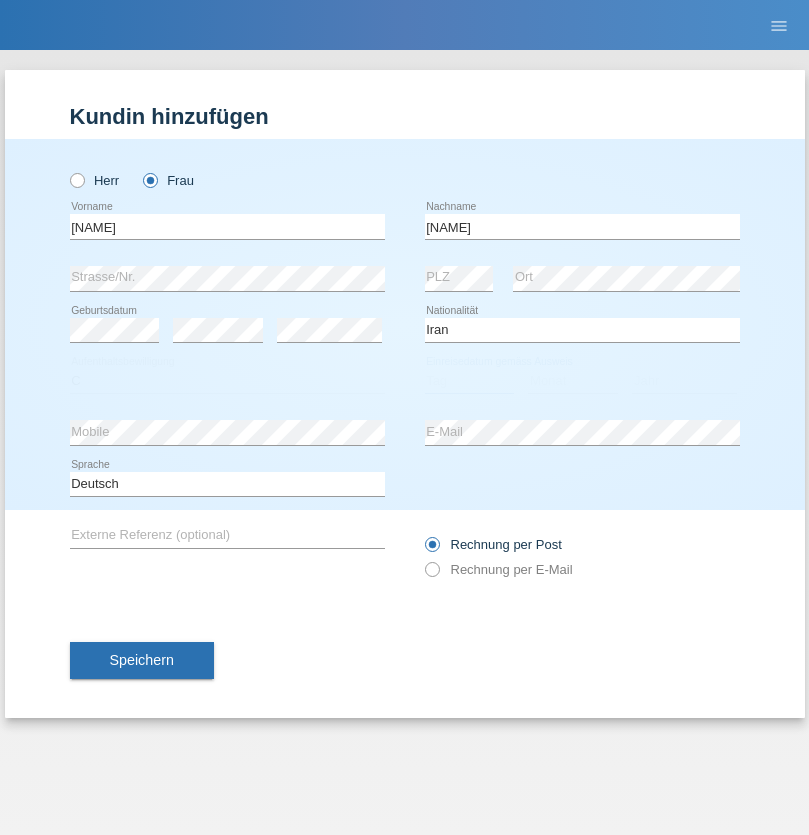 select on "28" 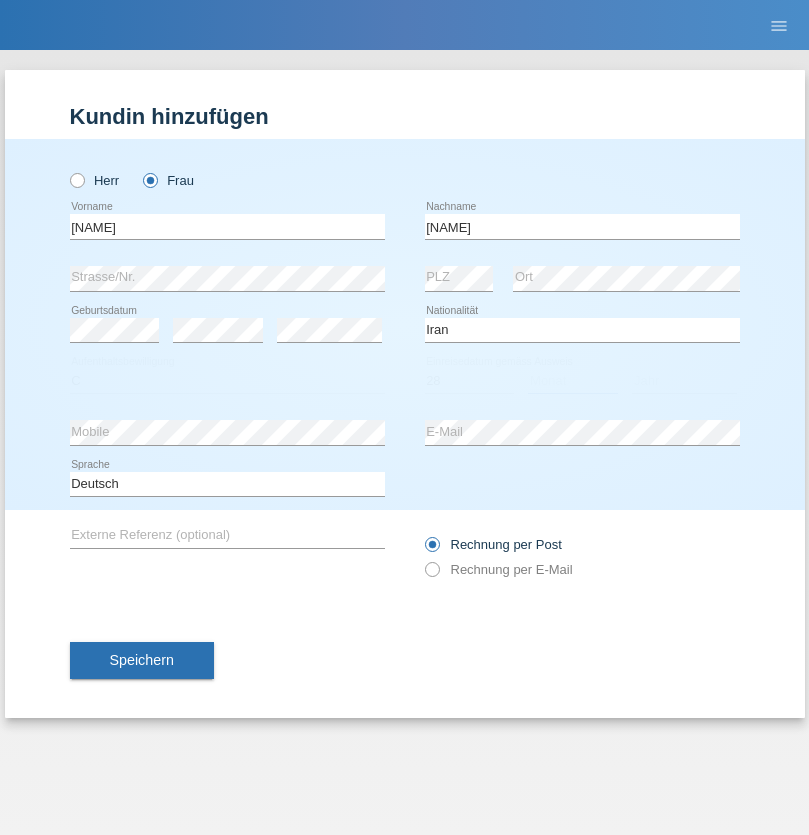select on "02" 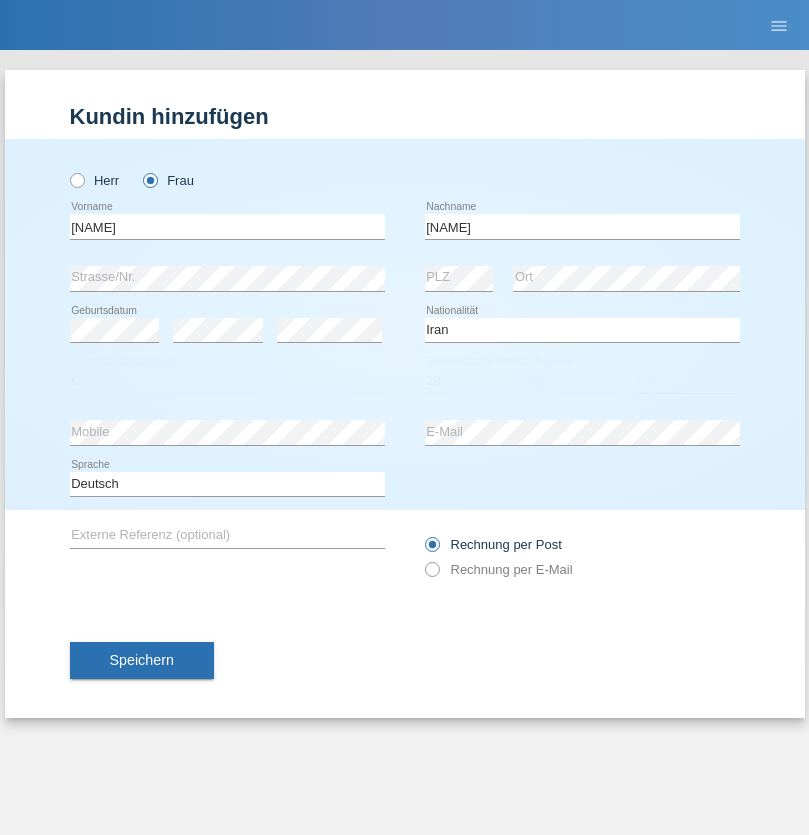 select on "2008" 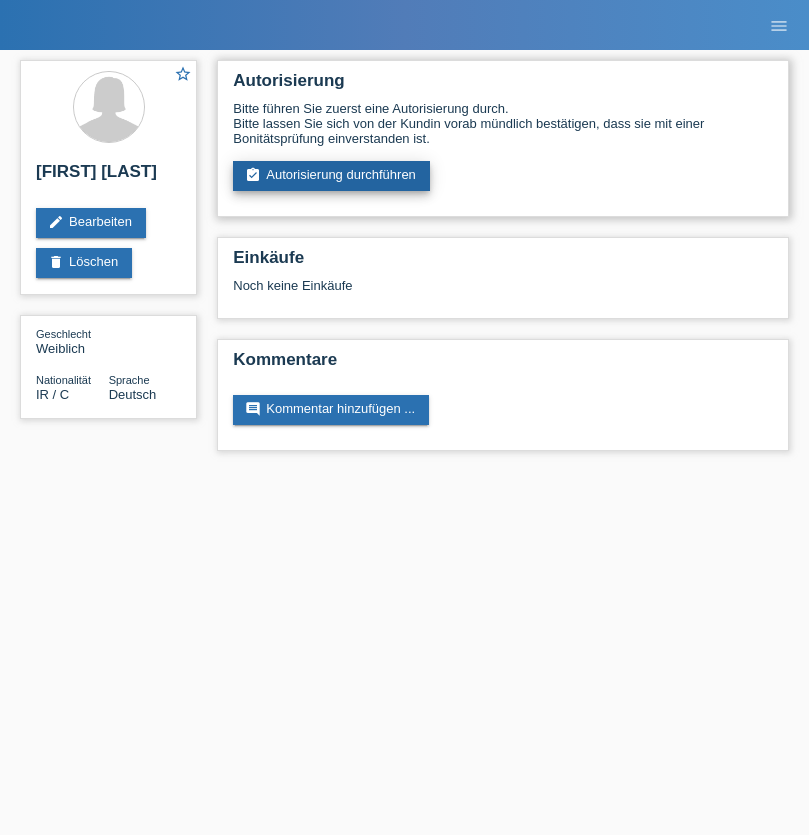 click on "assignment_turned_in  Autorisierung durchführen" at bounding box center [331, 176] 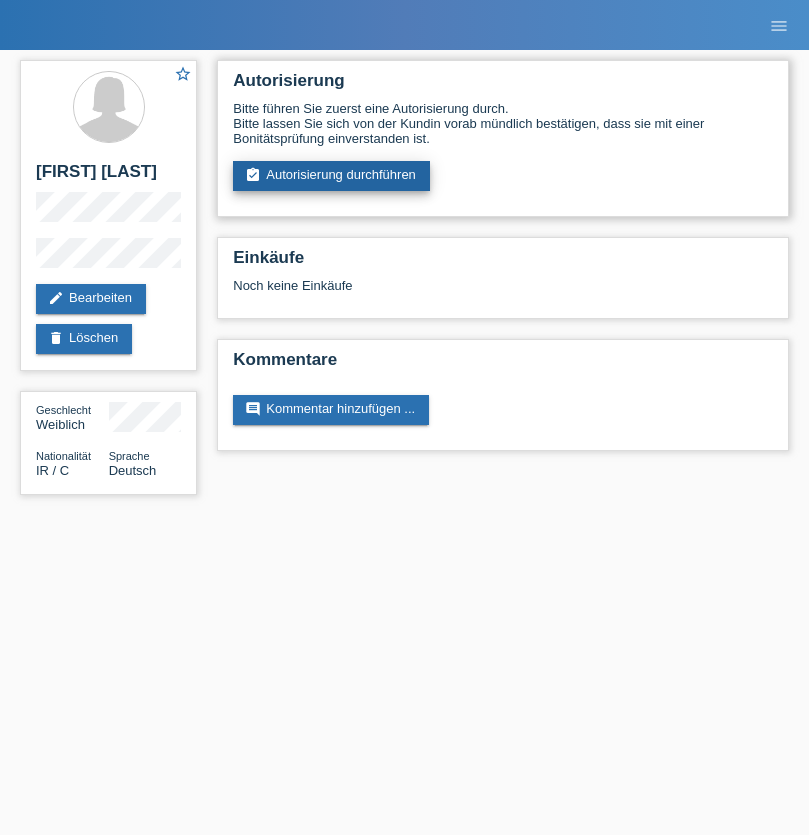 scroll, scrollTop: 0, scrollLeft: 0, axis: both 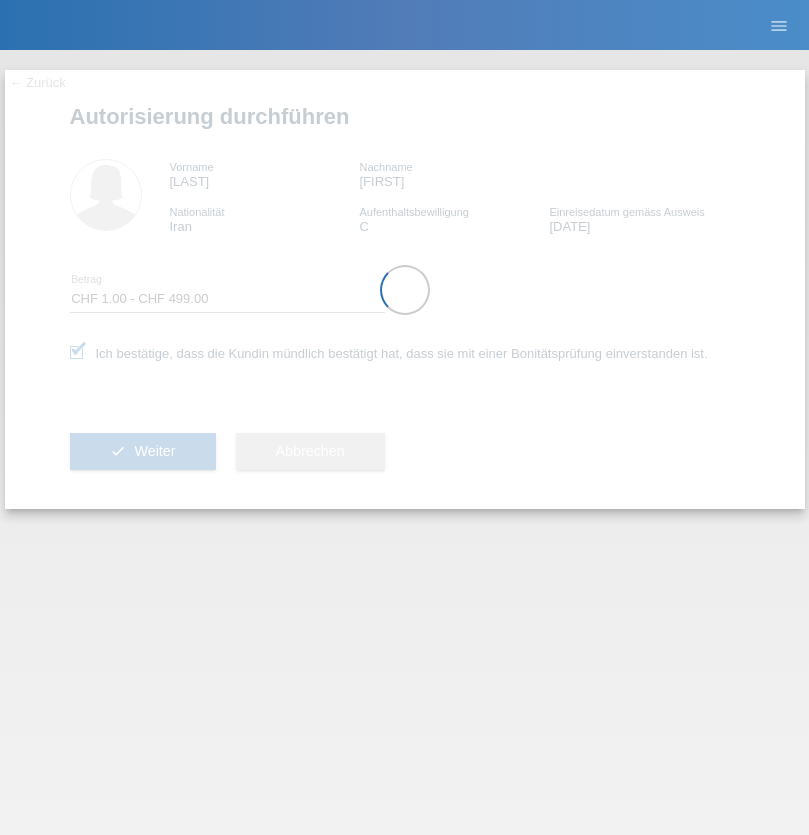 select on "1" 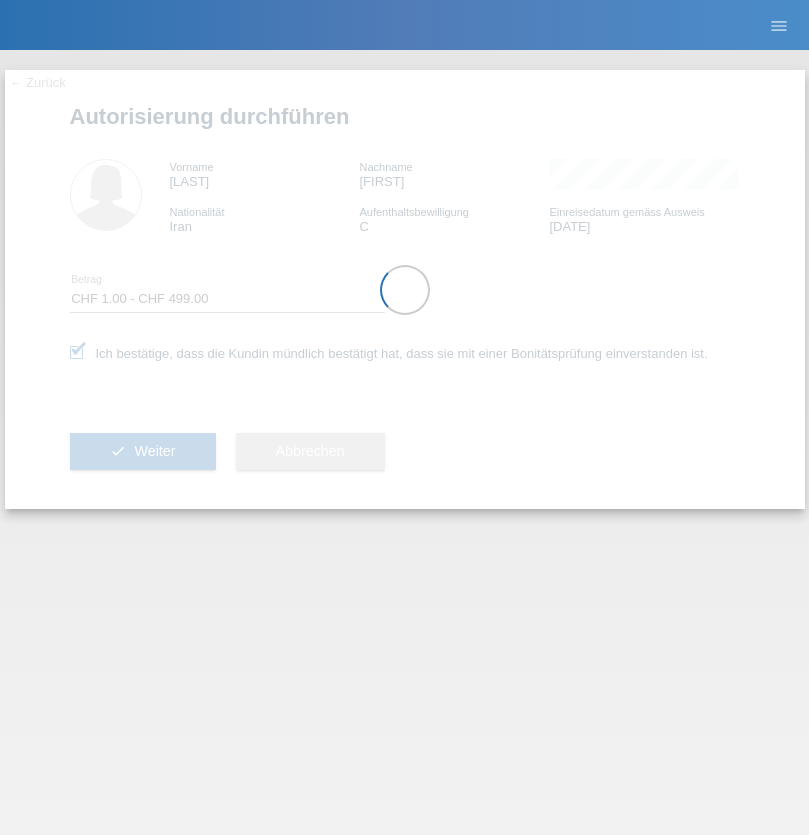 scroll, scrollTop: 0, scrollLeft: 0, axis: both 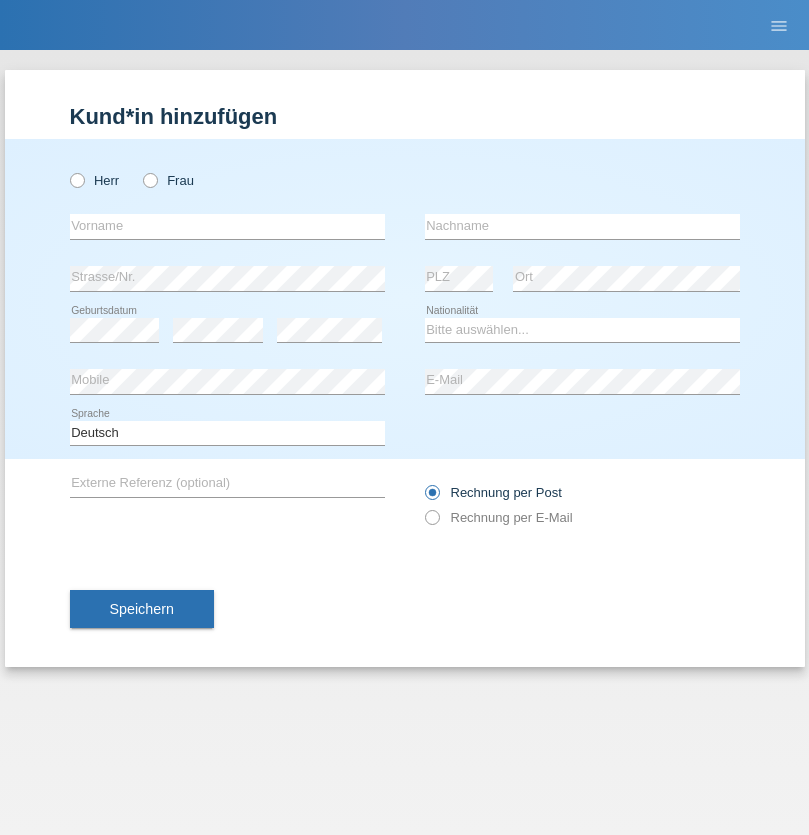 radio on "true" 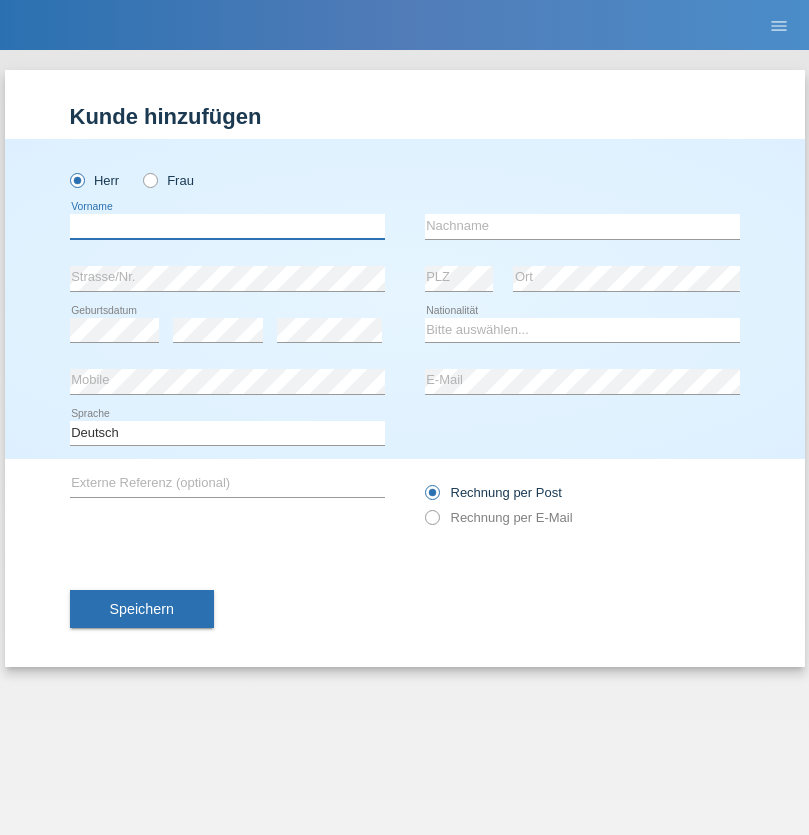 click at bounding box center [227, 226] 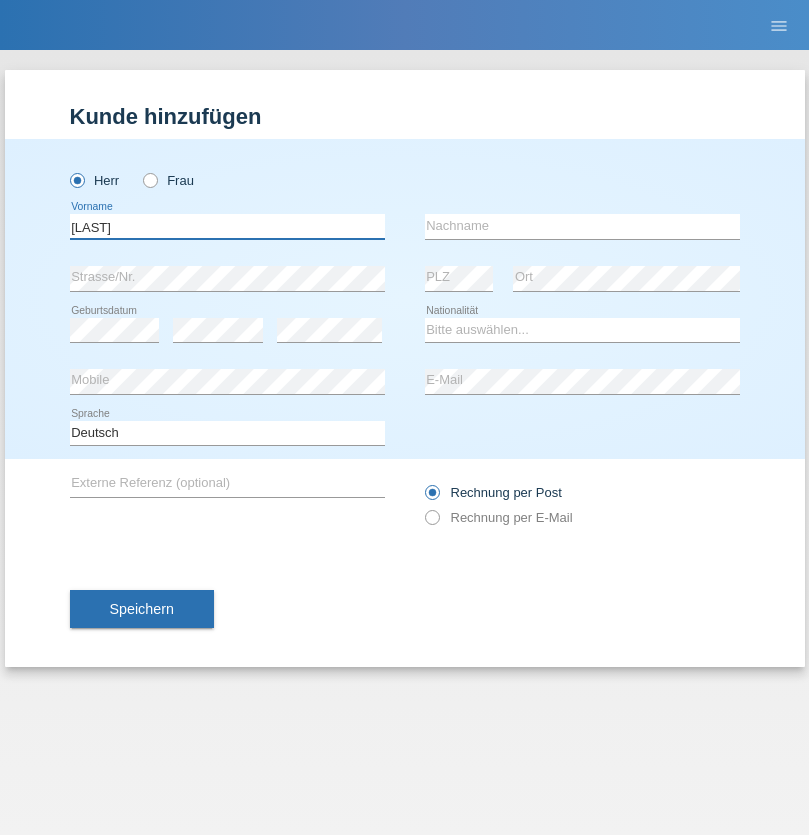 type on "Sadeghi" 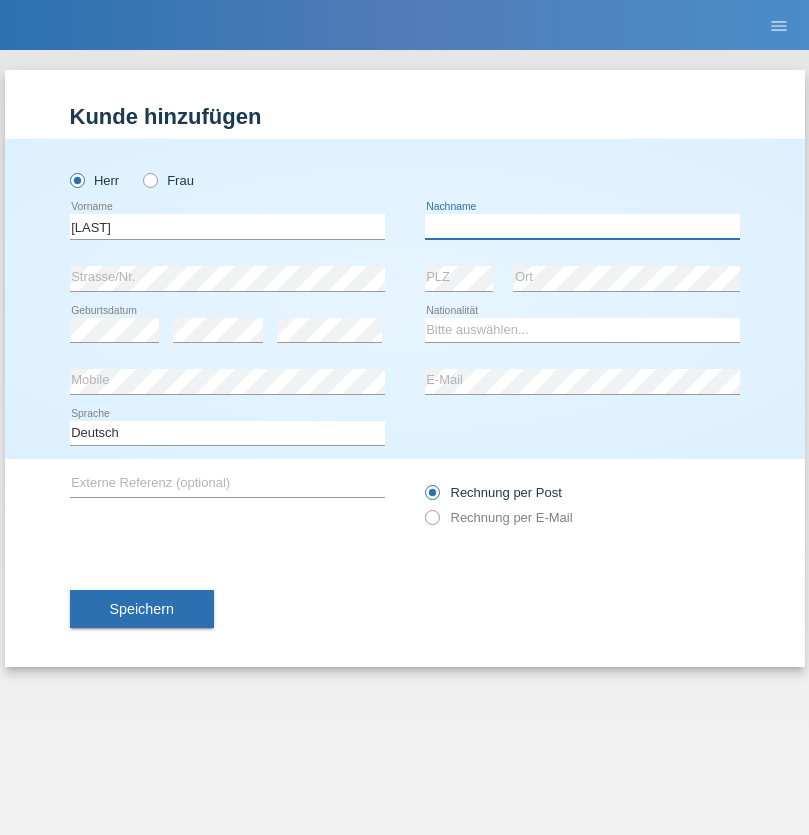 click at bounding box center (582, 226) 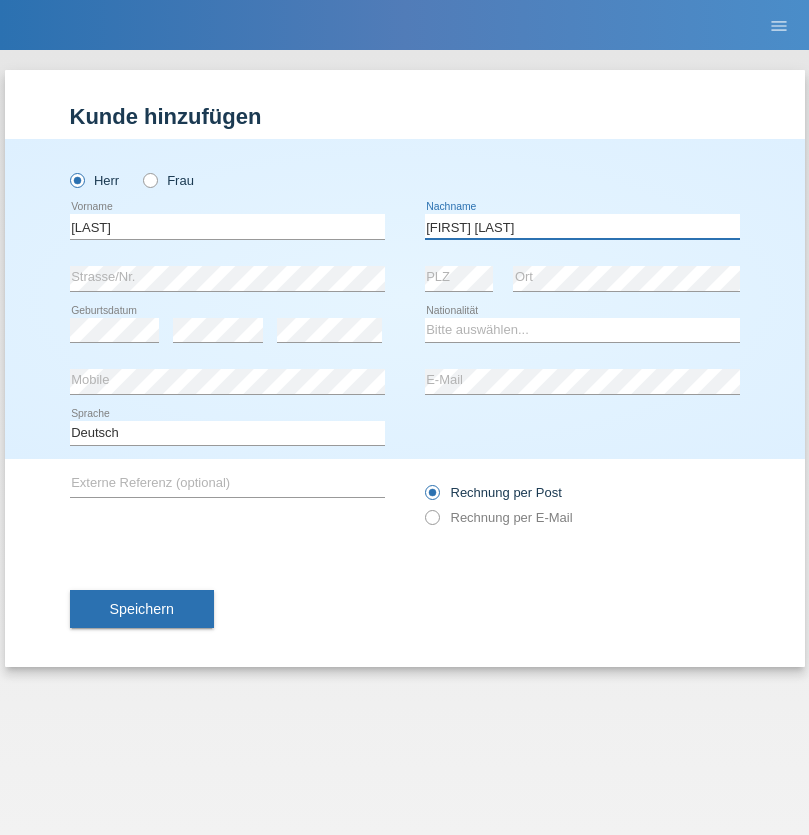 type on "Seyyed saadi" 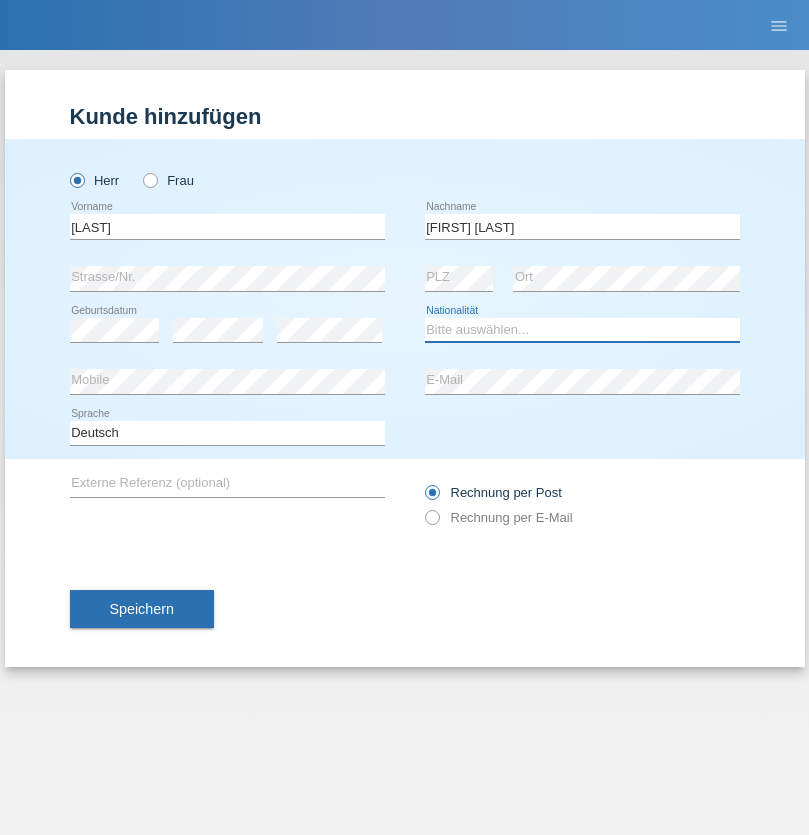 select on "IR" 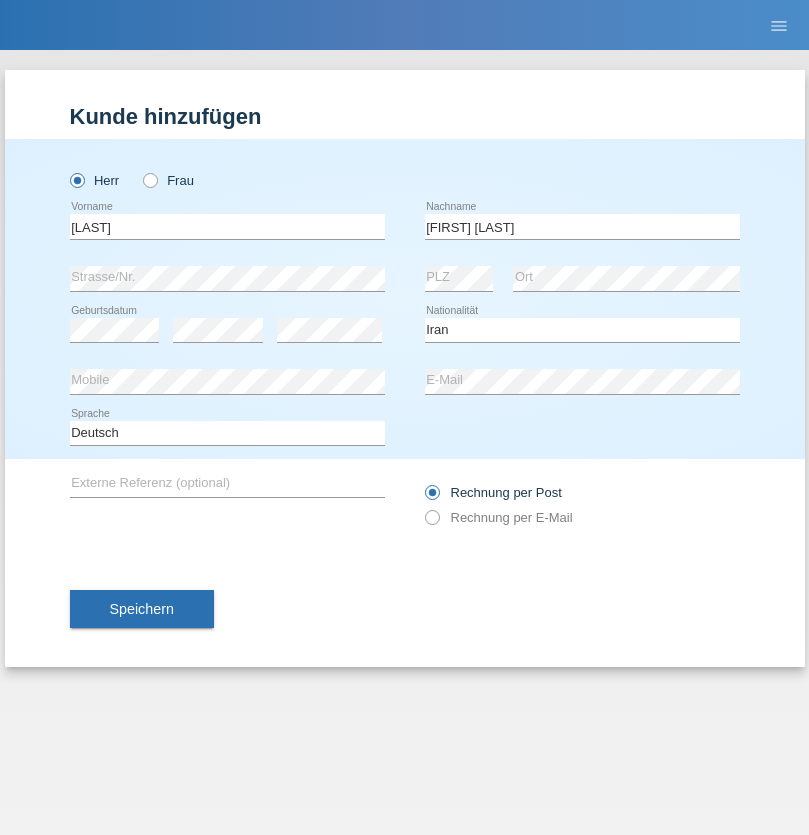 select on "C" 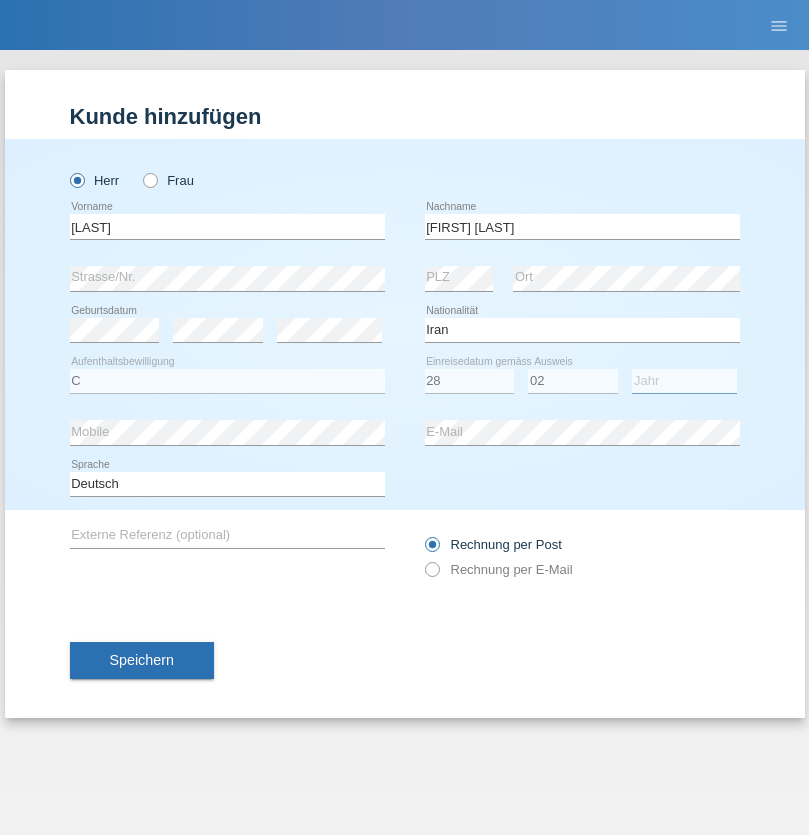 select on "2008" 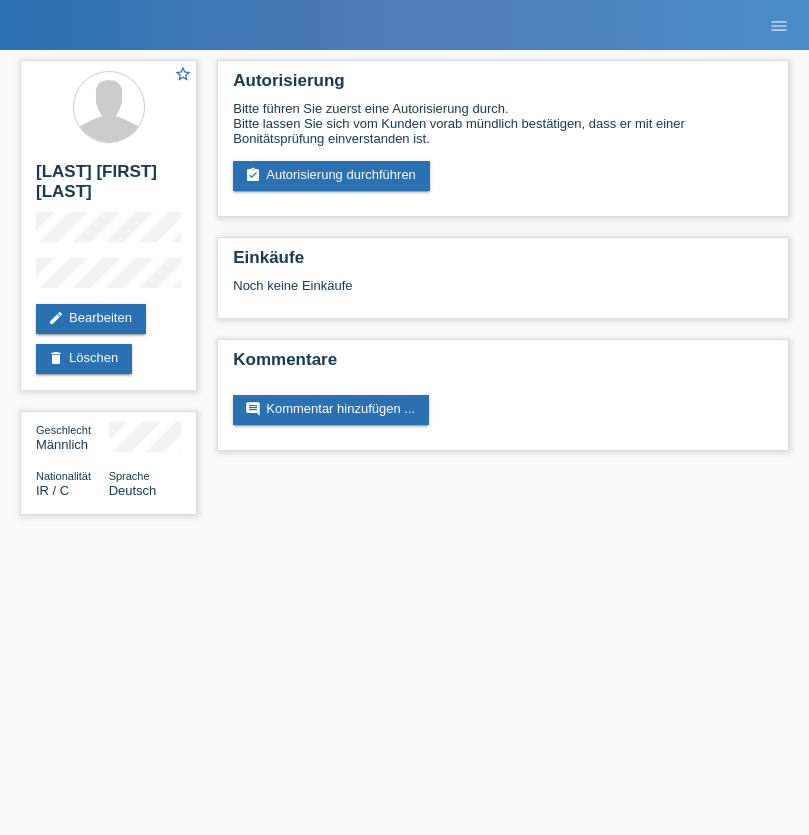 scroll, scrollTop: 0, scrollLeft: 0, axis: both 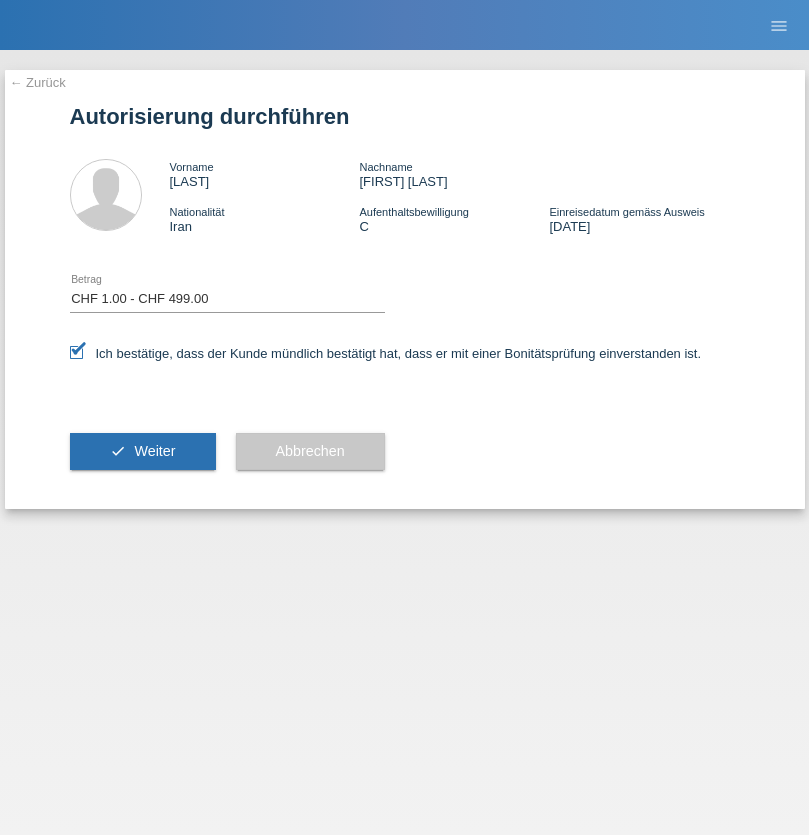 select on "1" 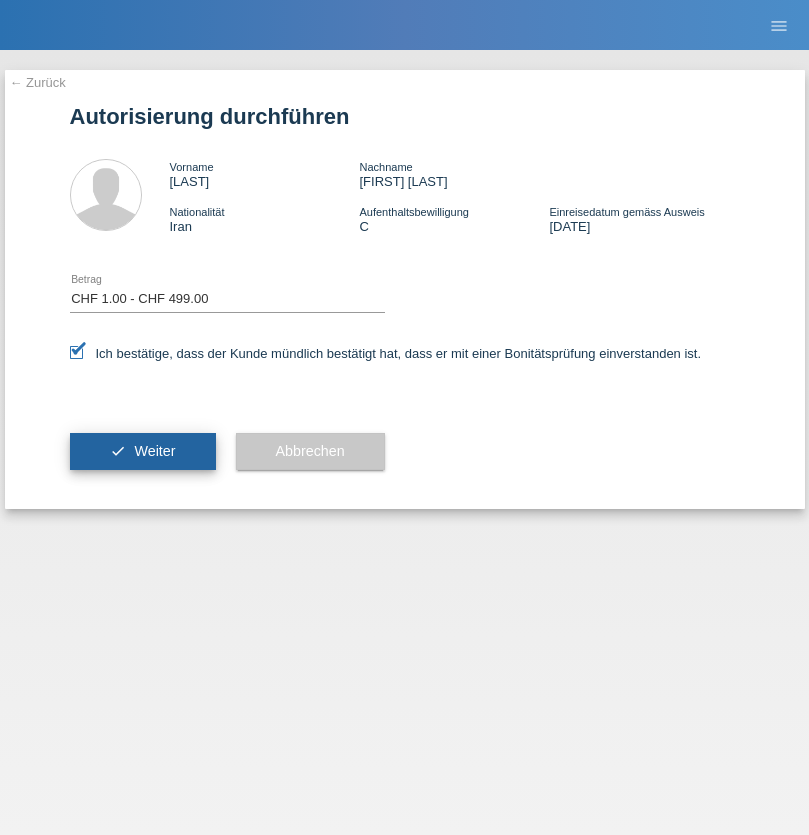 click on "Weiter" at bounding box center [154, 451] 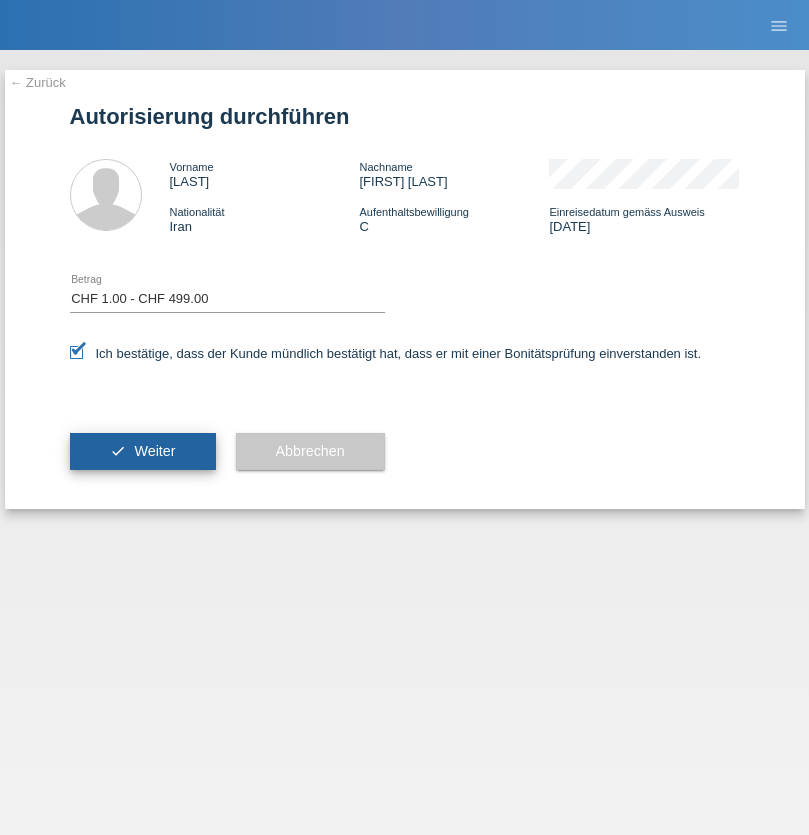 scroll, scrollTop: 0, scrollLeft: 0, axis: both 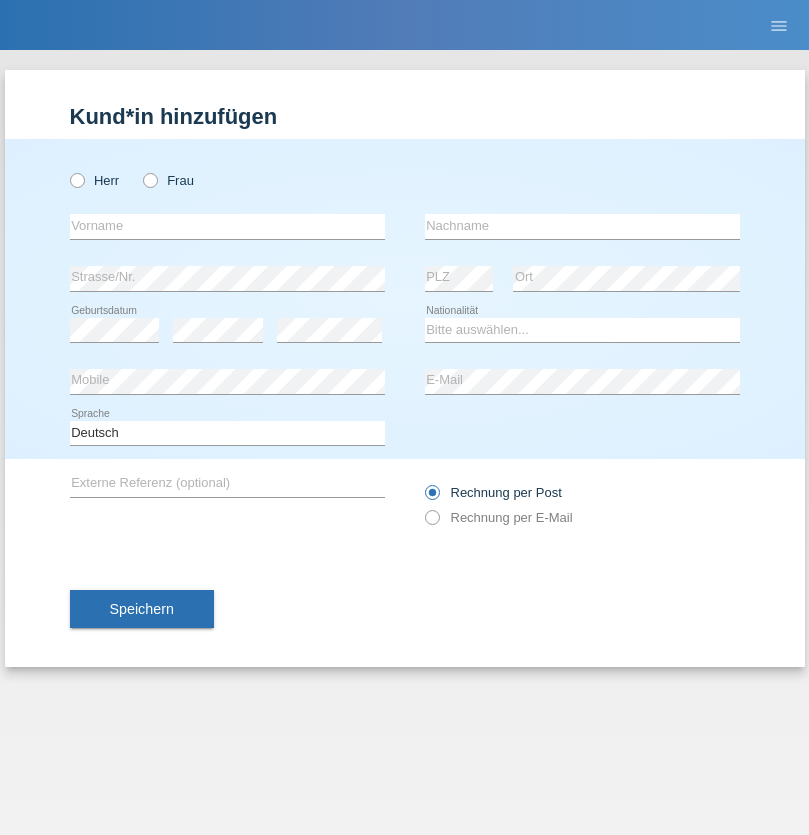 radio on "true" 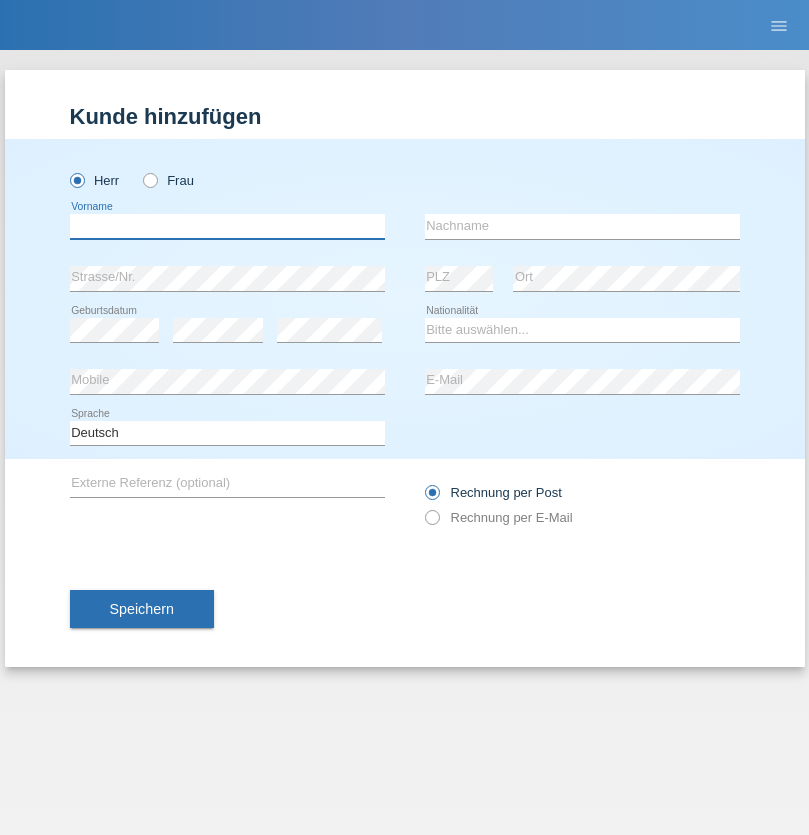click at bounding box center [227, 226] 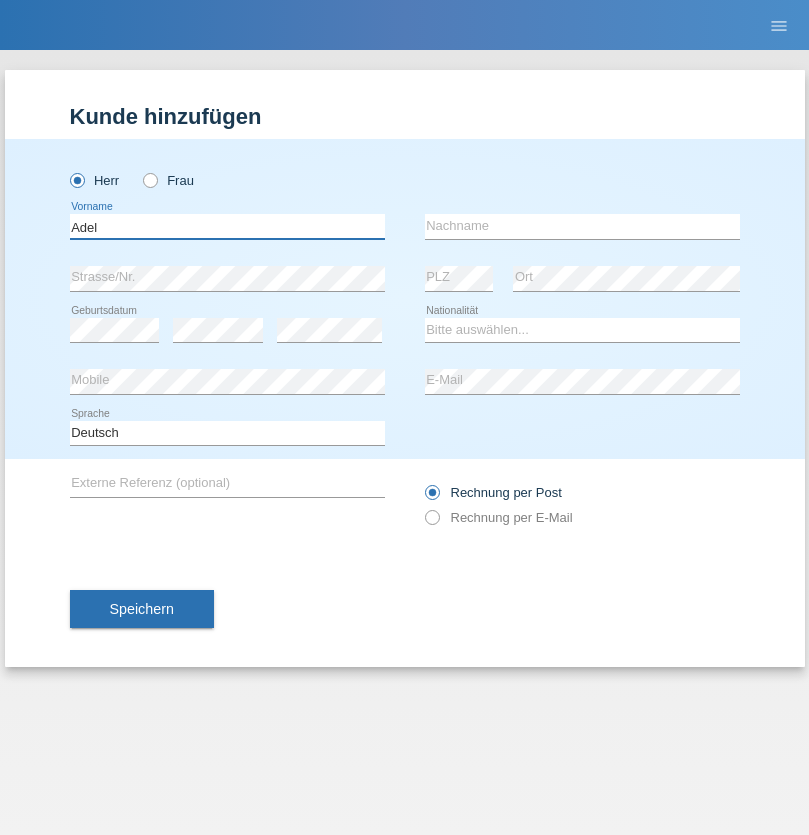 type on "Adel" 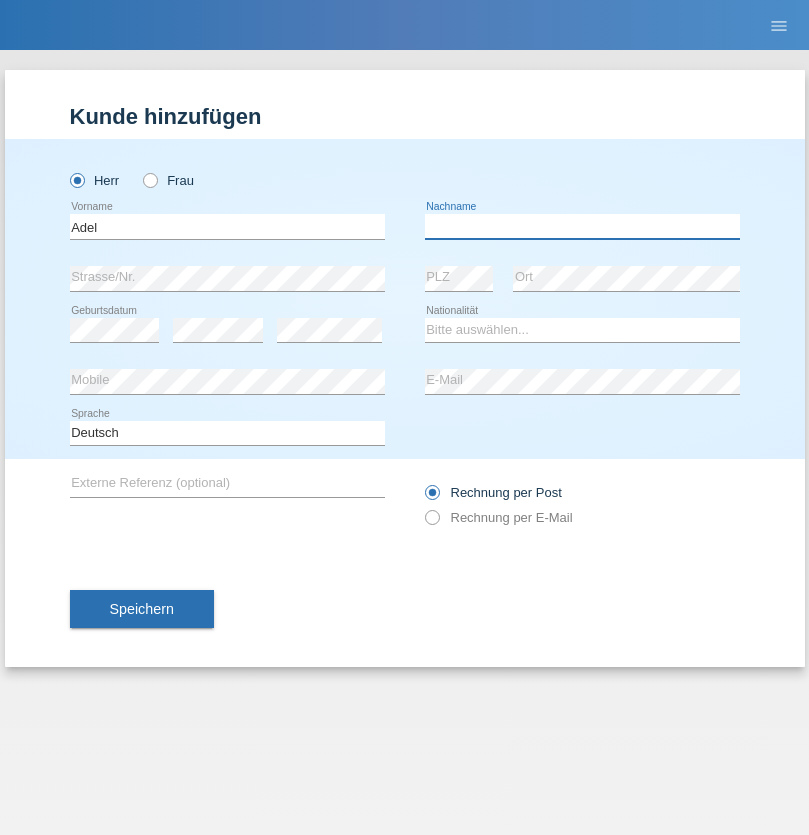 click at bounding box center [582, 226] 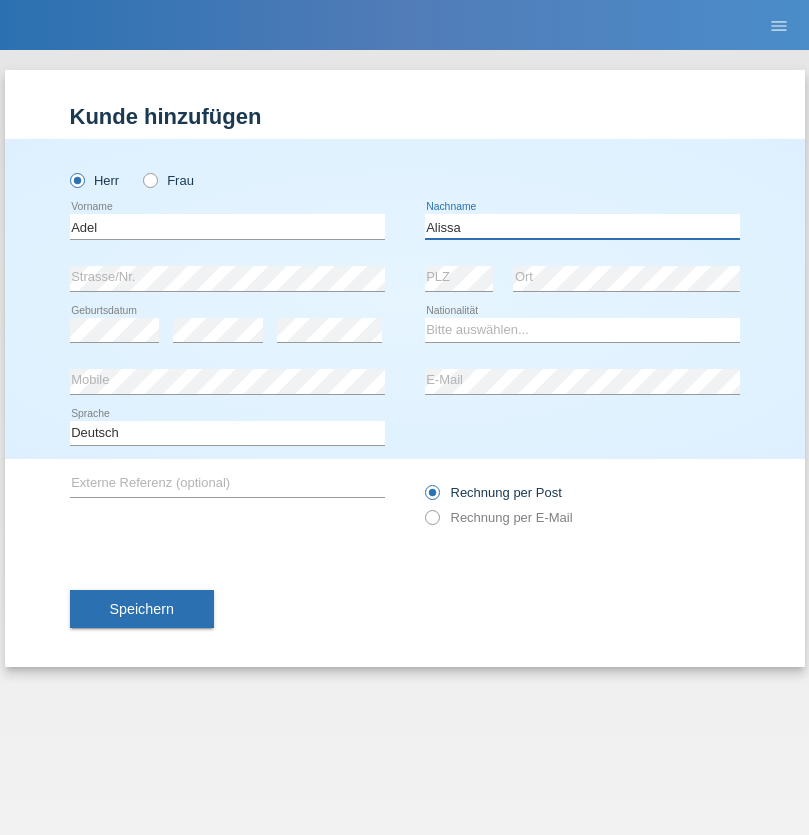 type on "Alissa" 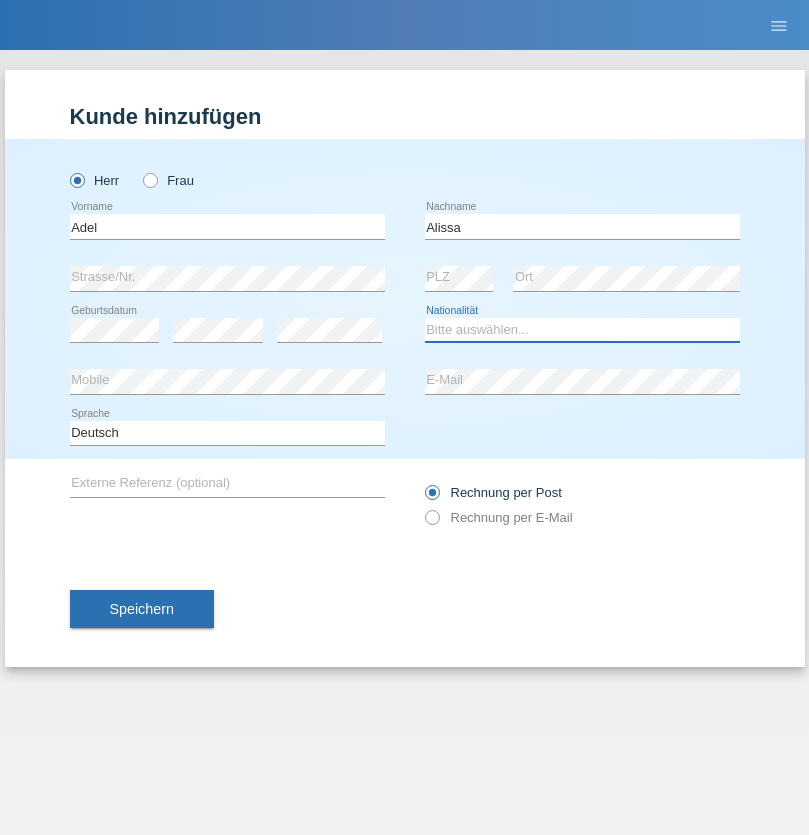 select on "SY" 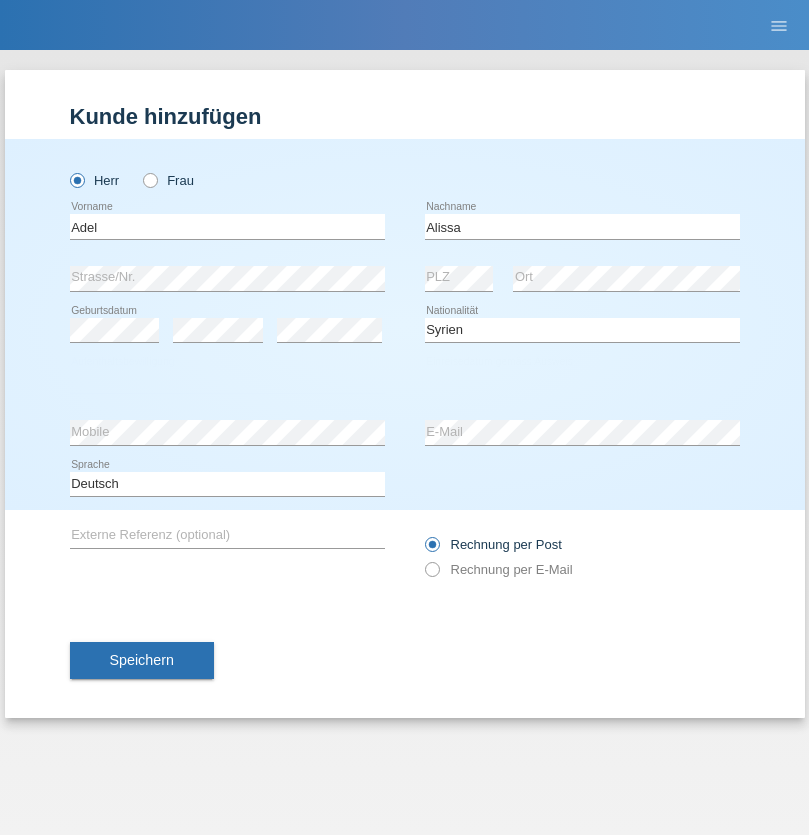 select on "C" 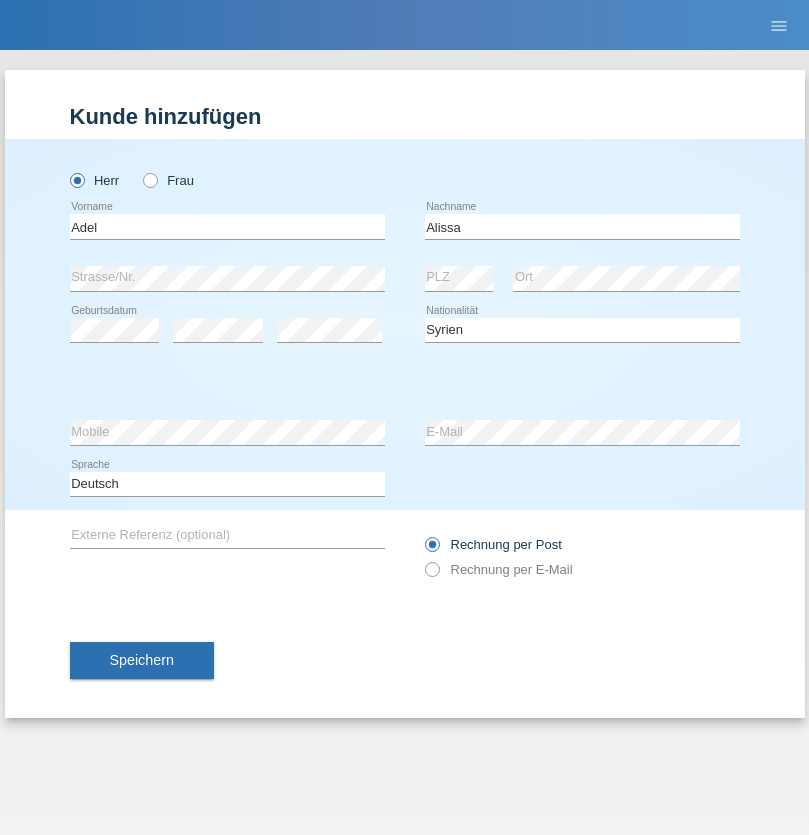select on "20" 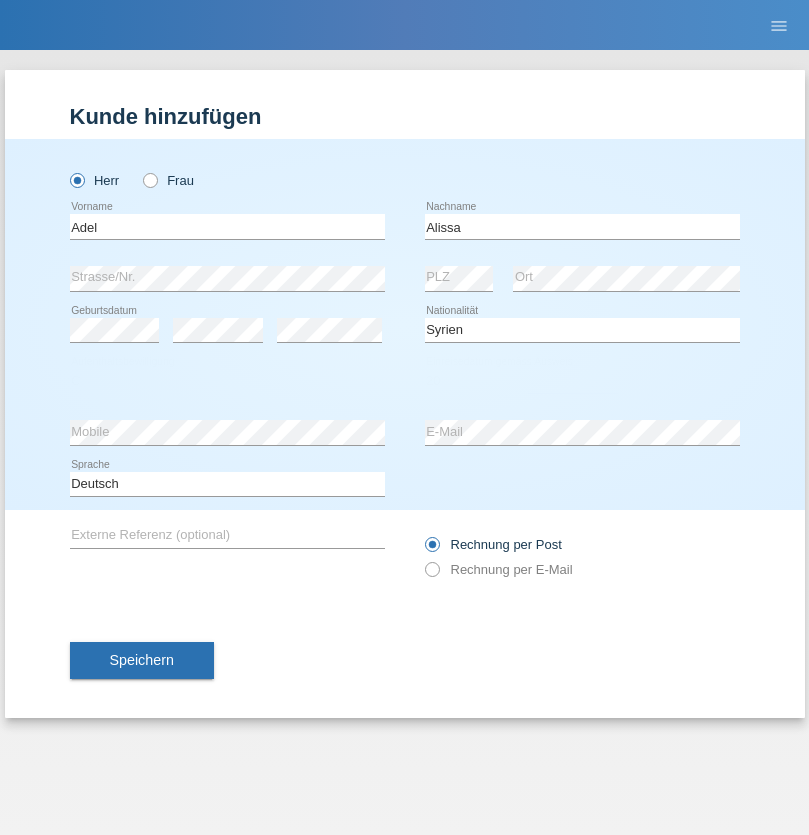 select on "09" 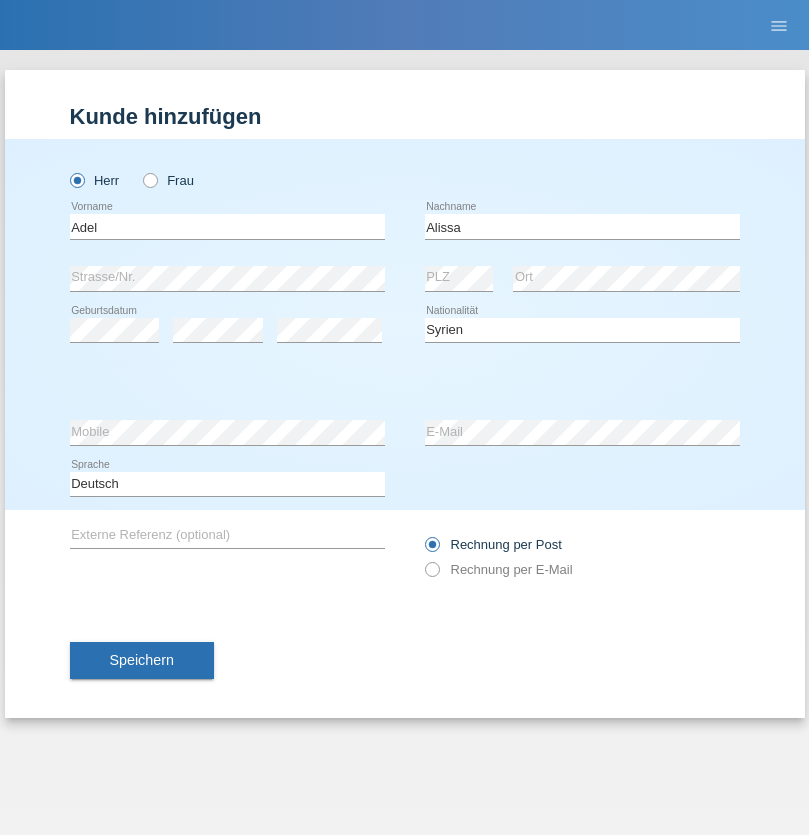 select on "2018" 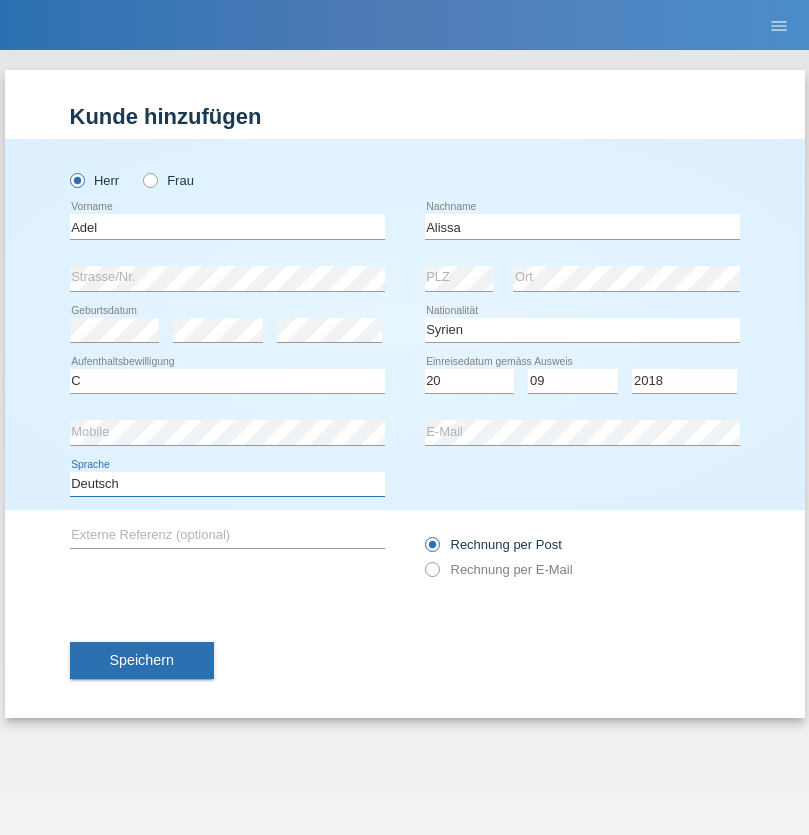 select on "en" 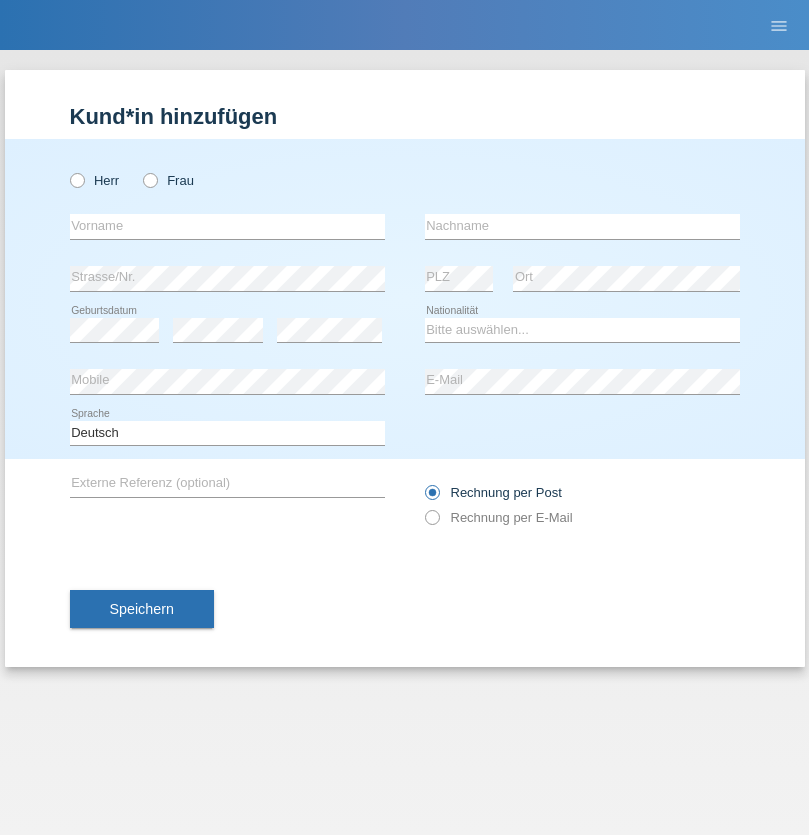 scroll, scrollTop: 0, scrollLeft: 0, axis: both 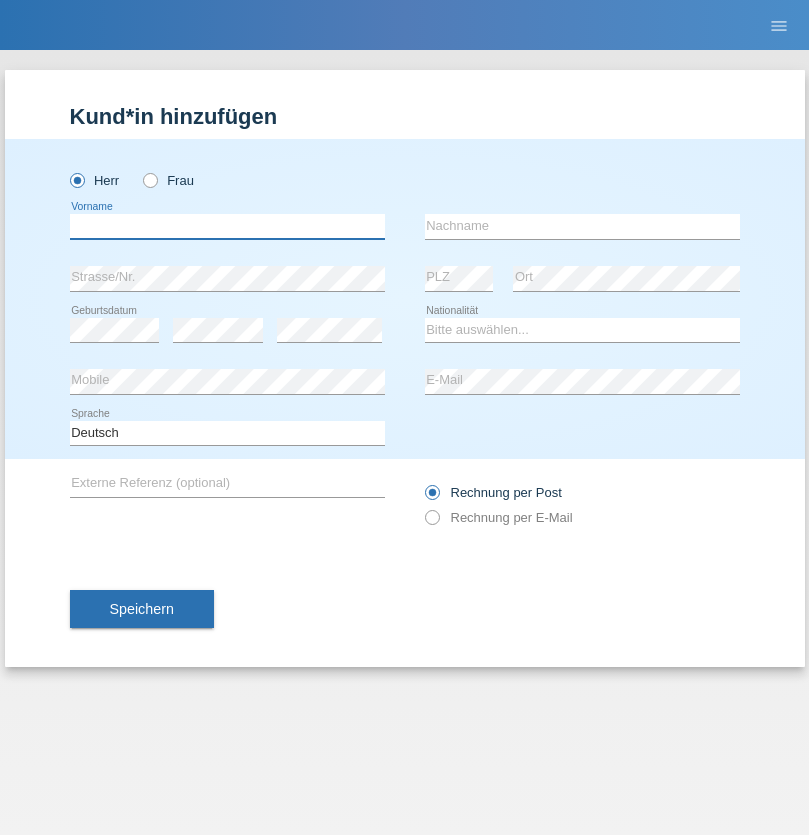 click at bounding box center (227, 226) 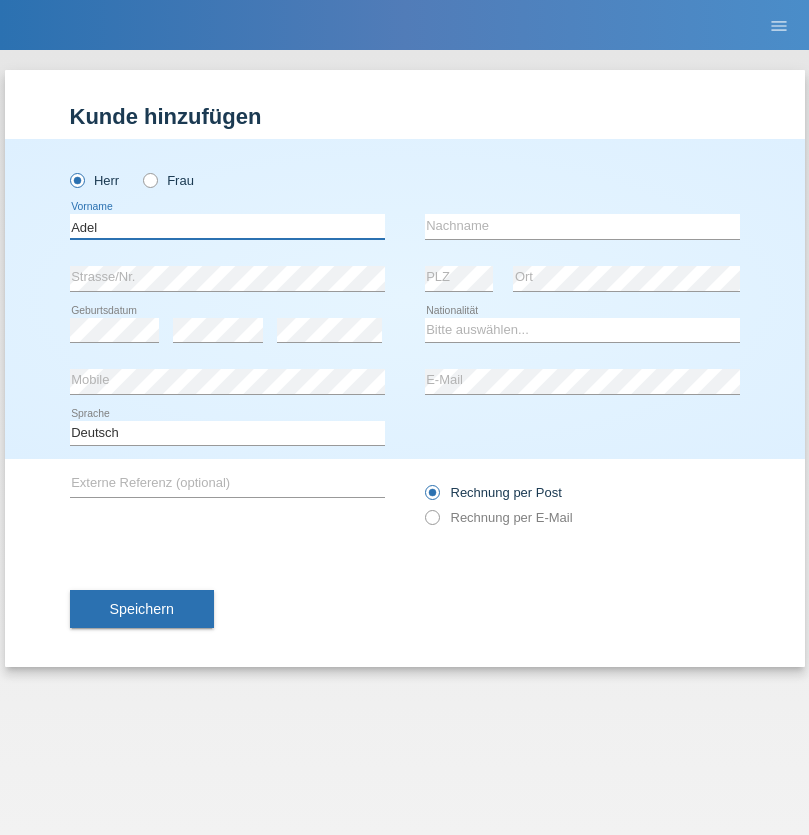 type on "Adel" 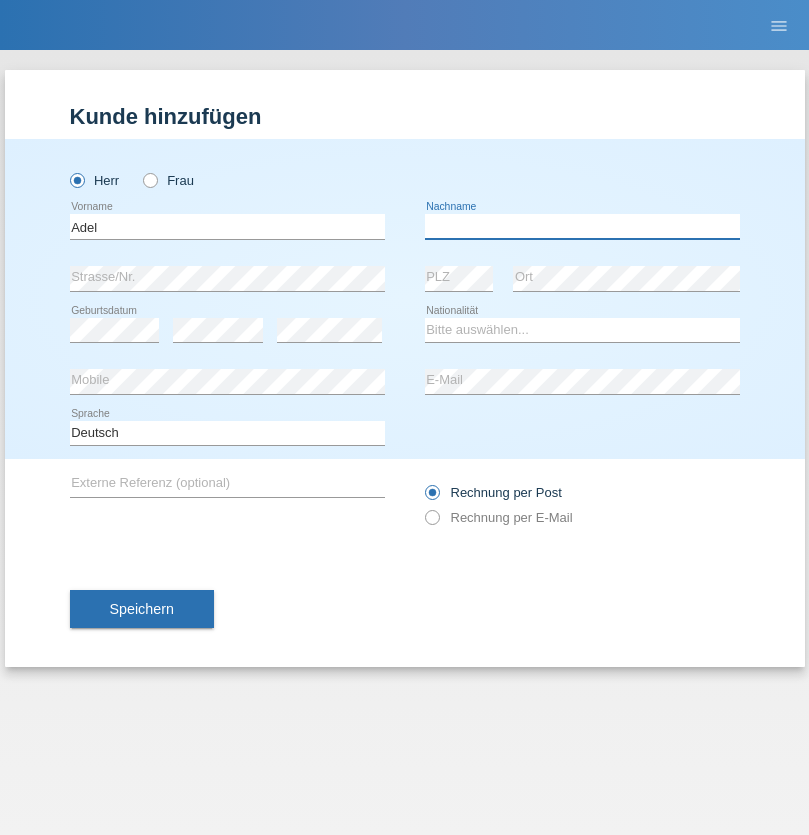 click at bounding box center (582, 226) 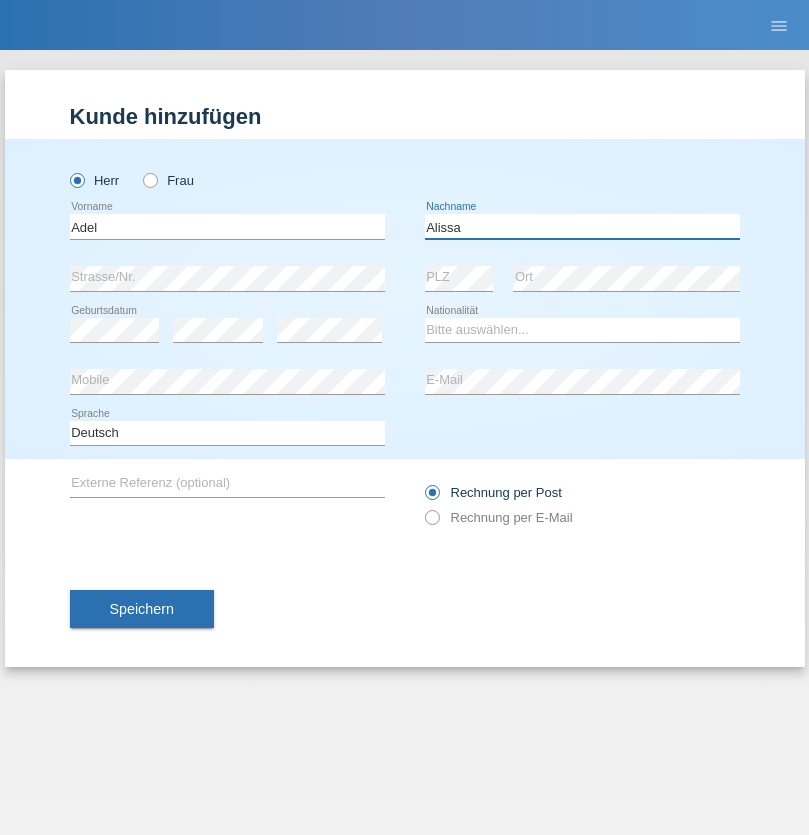 type on "Alissa" 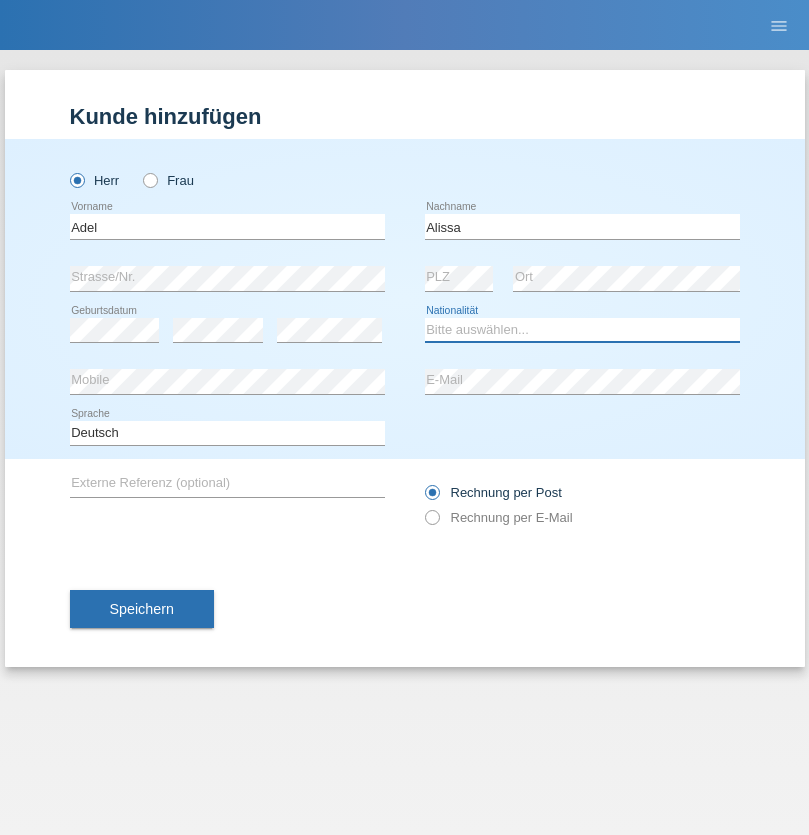 select on "SY" 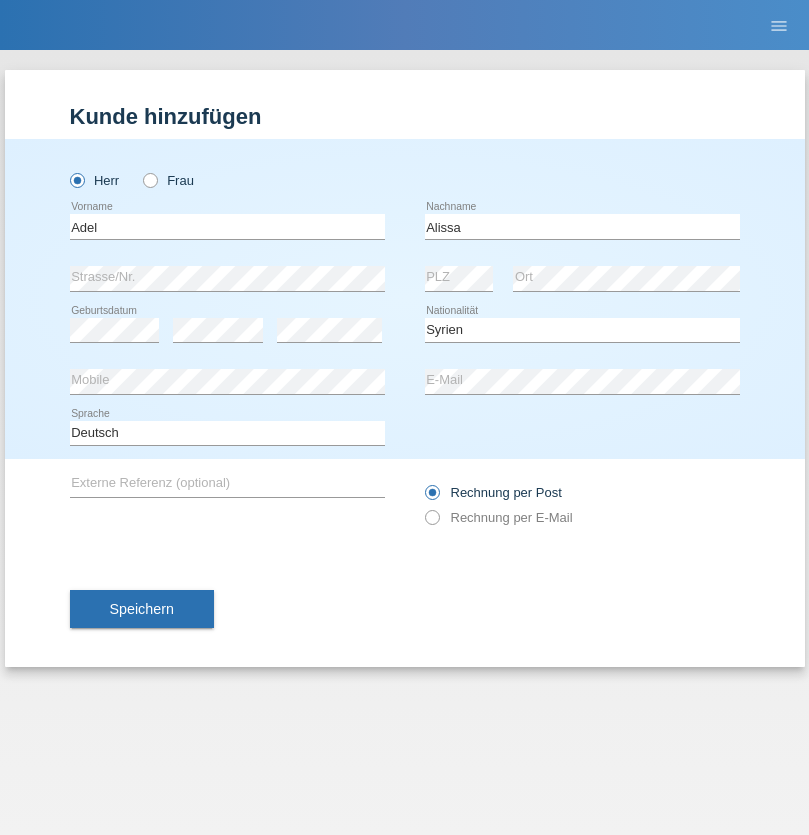 select on "C" 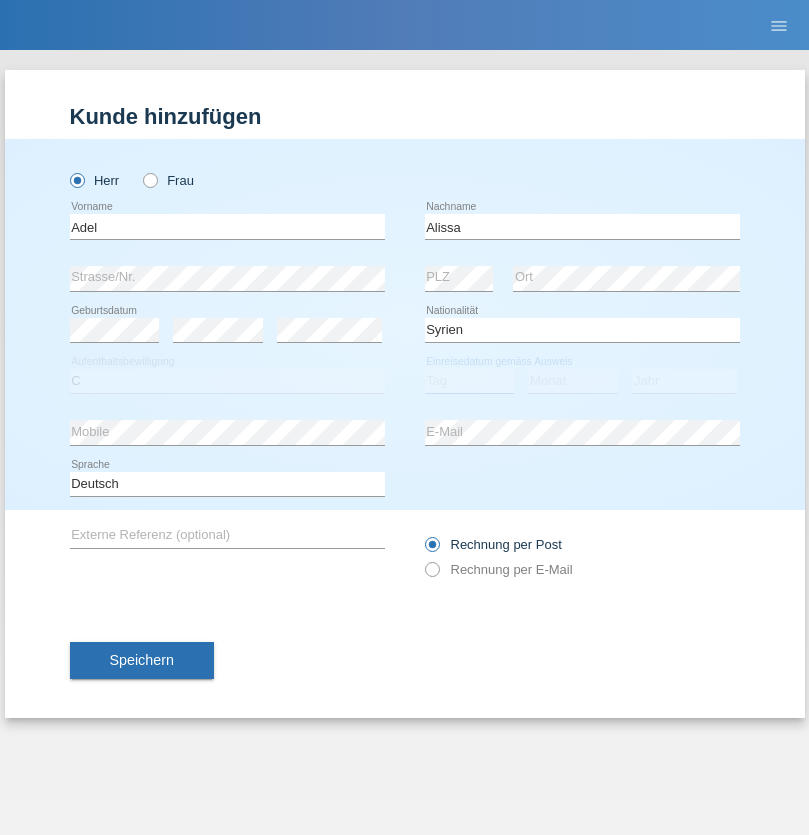 select on "20" 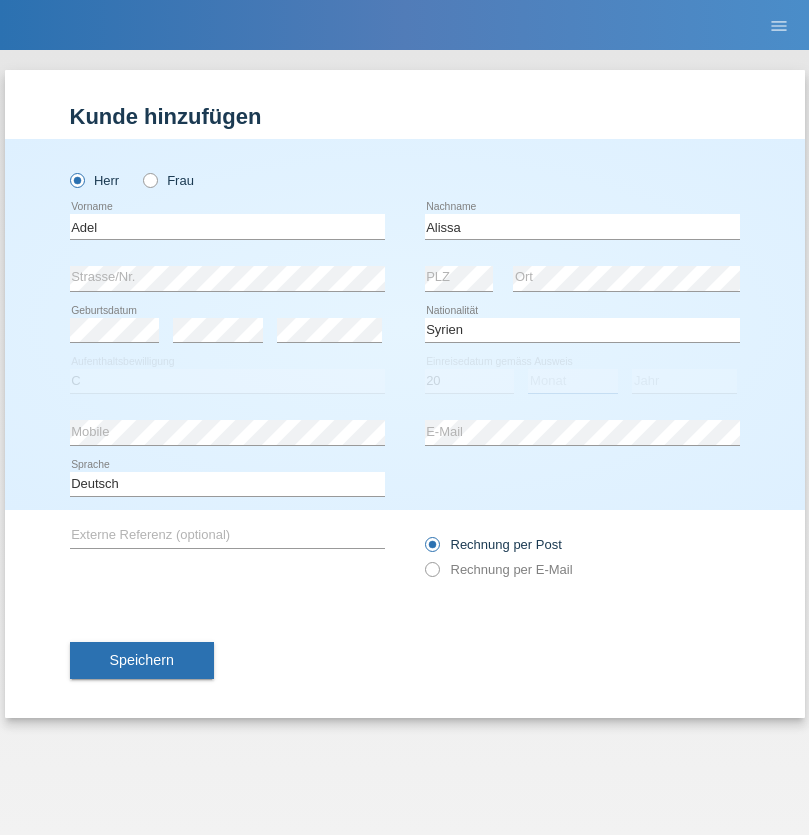 select on "09" 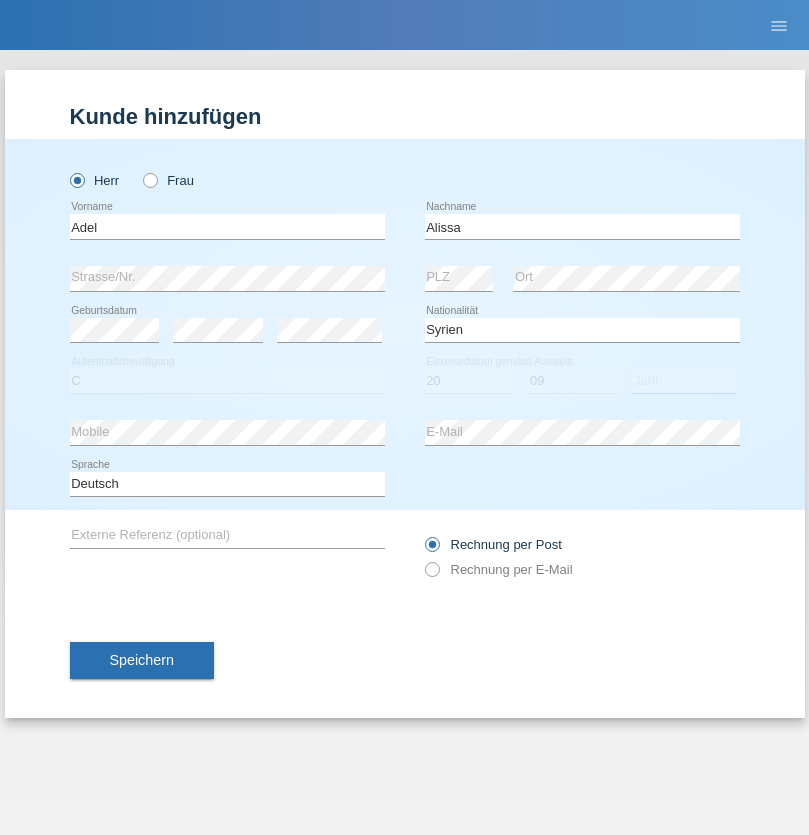 select on "2018" 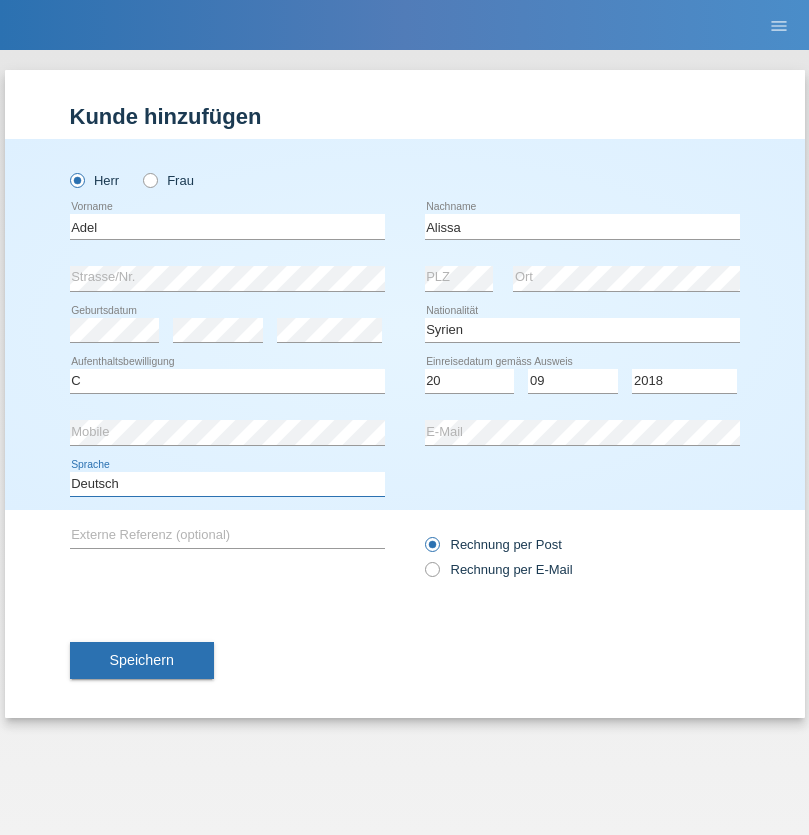select on "en" 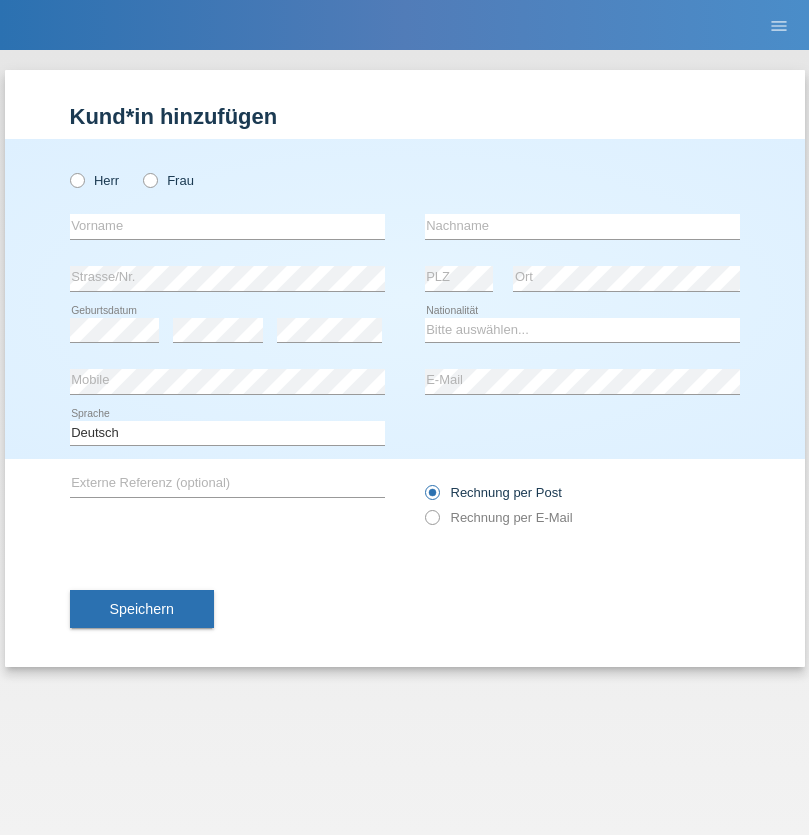 scroll, scrollTop: 0, scrollLeft: 0, axis: both 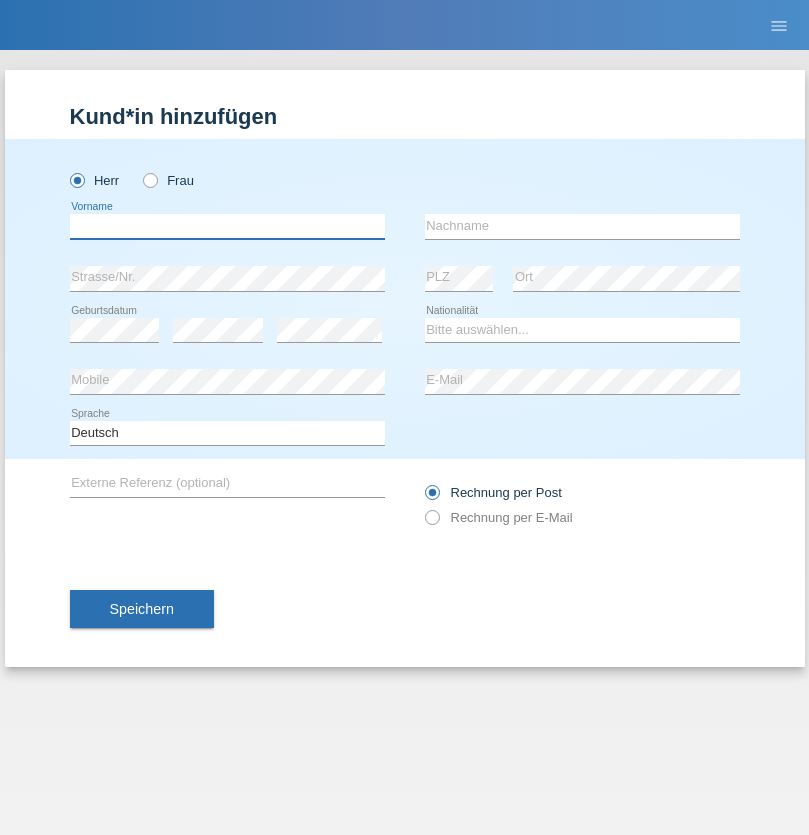 click at bounding box center (227, 226) 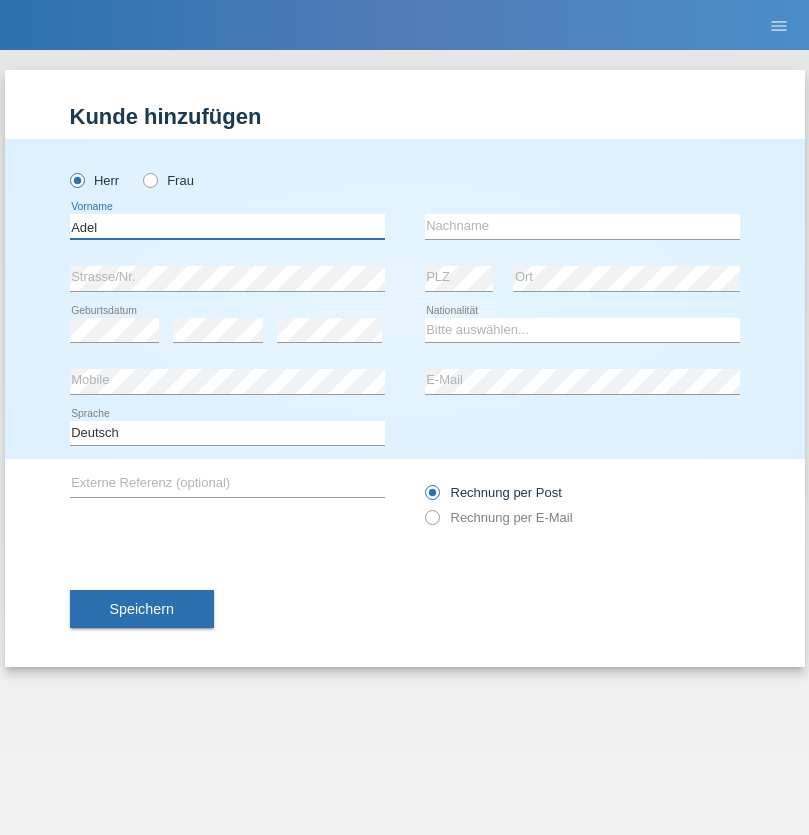type on "Adel" 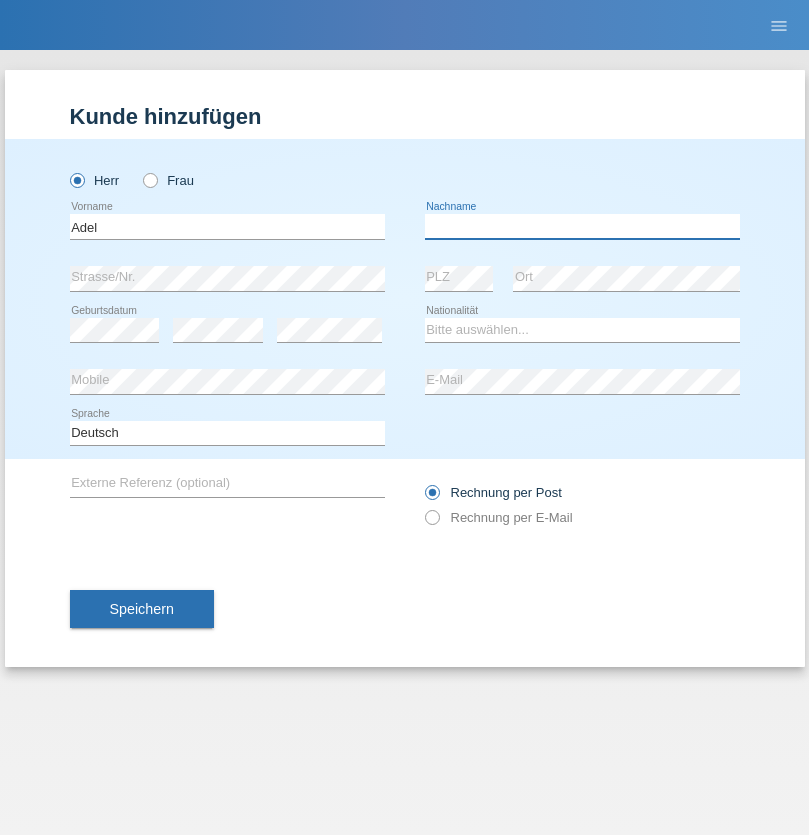 click at bounding box center (582, 226) 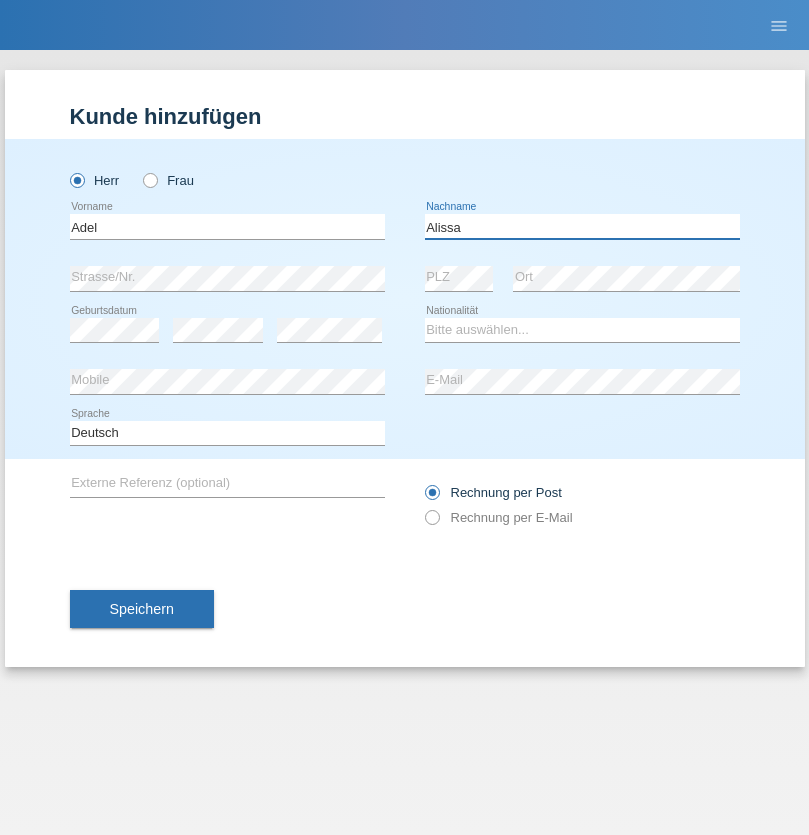 type on "Alissa" 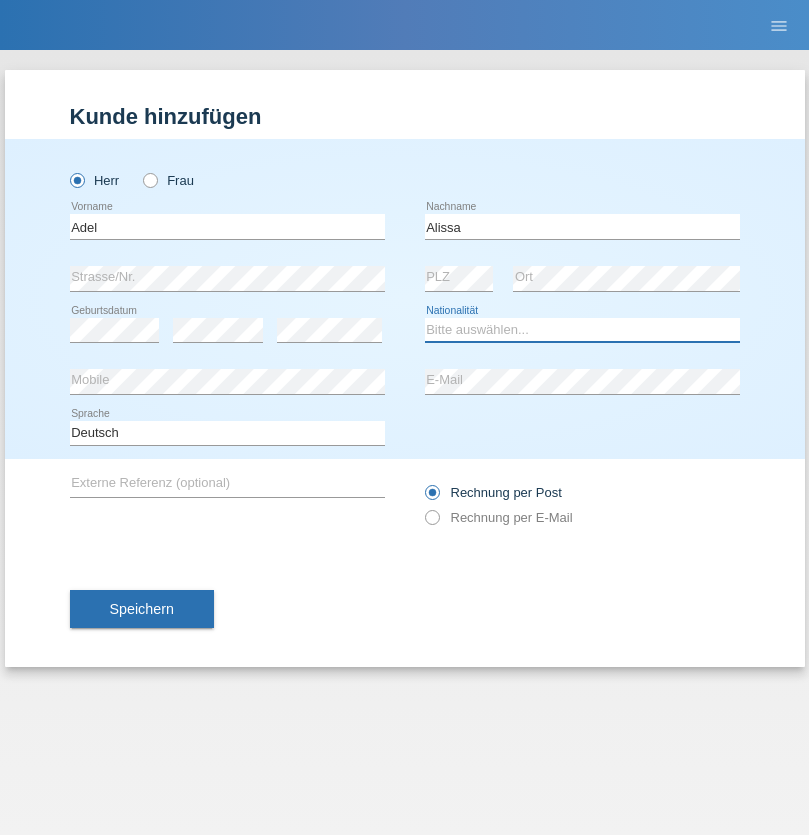 select on "SY" 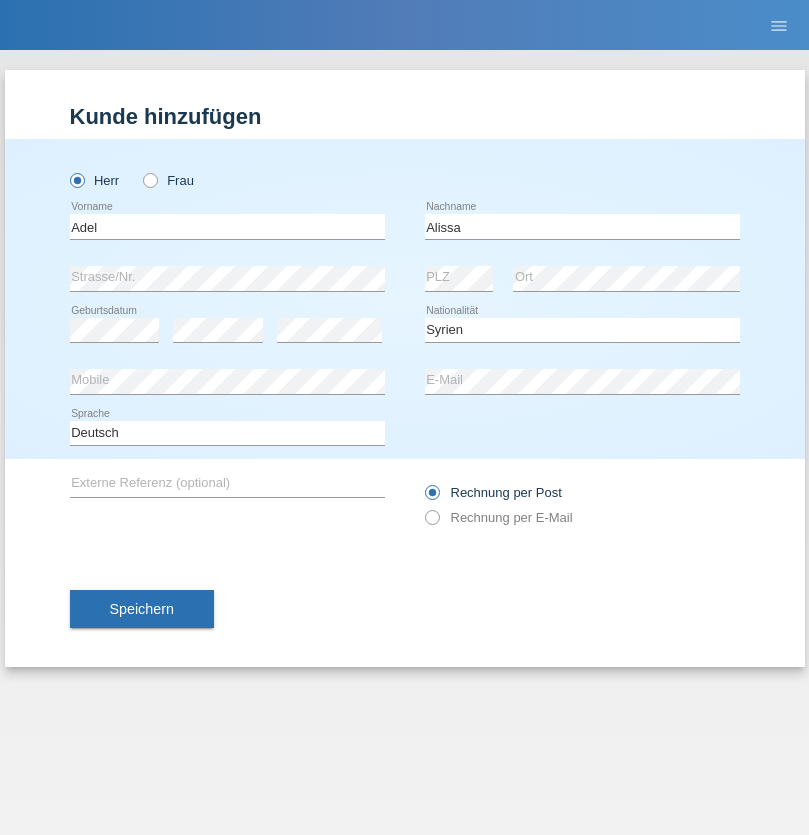 select on "C" 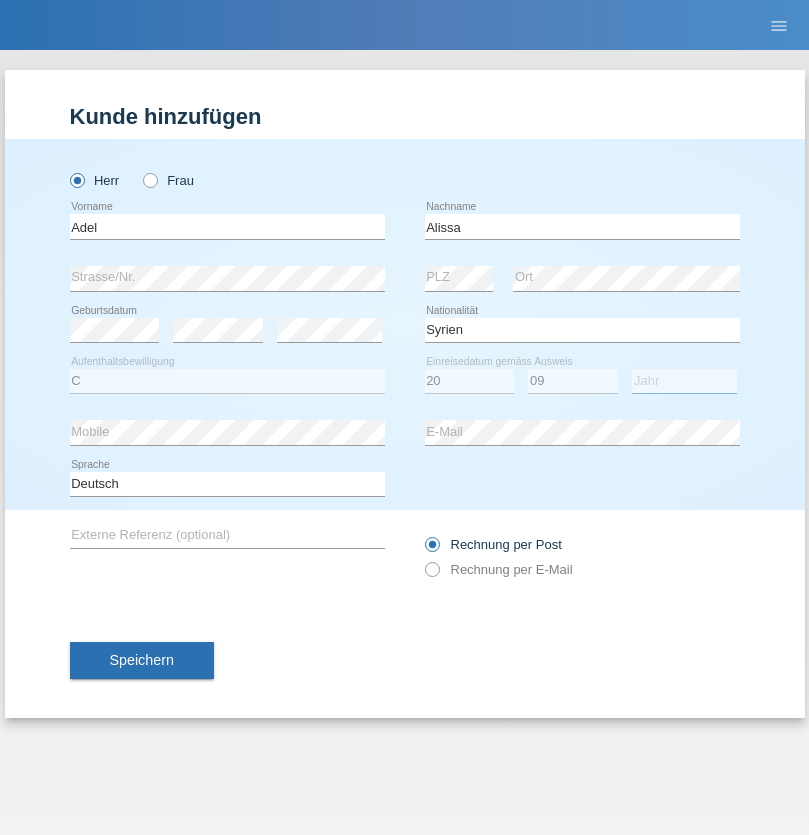 select on "2018" 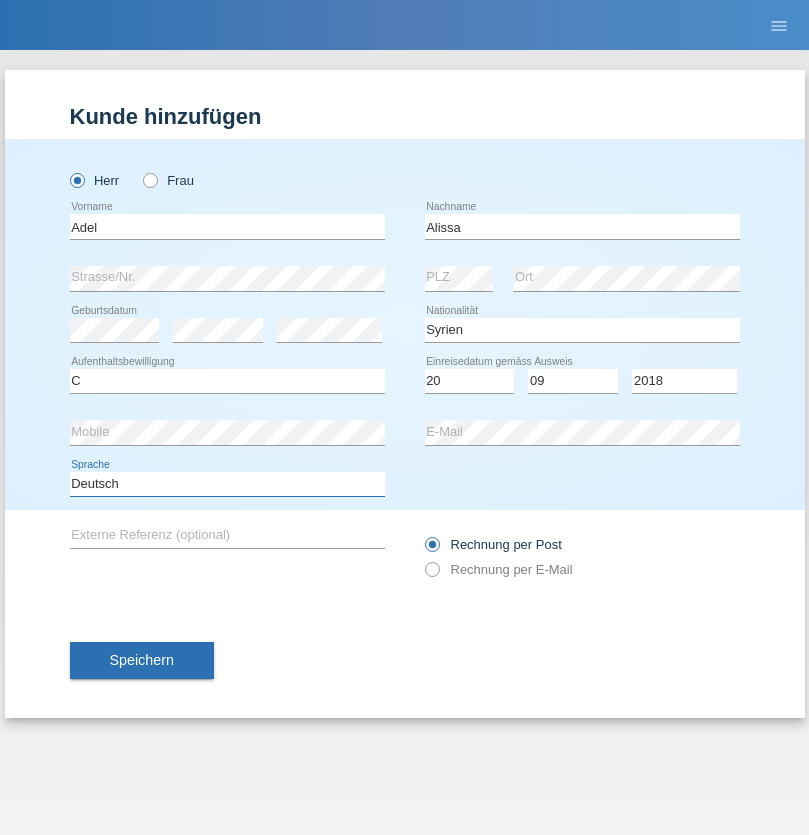 select on "en" 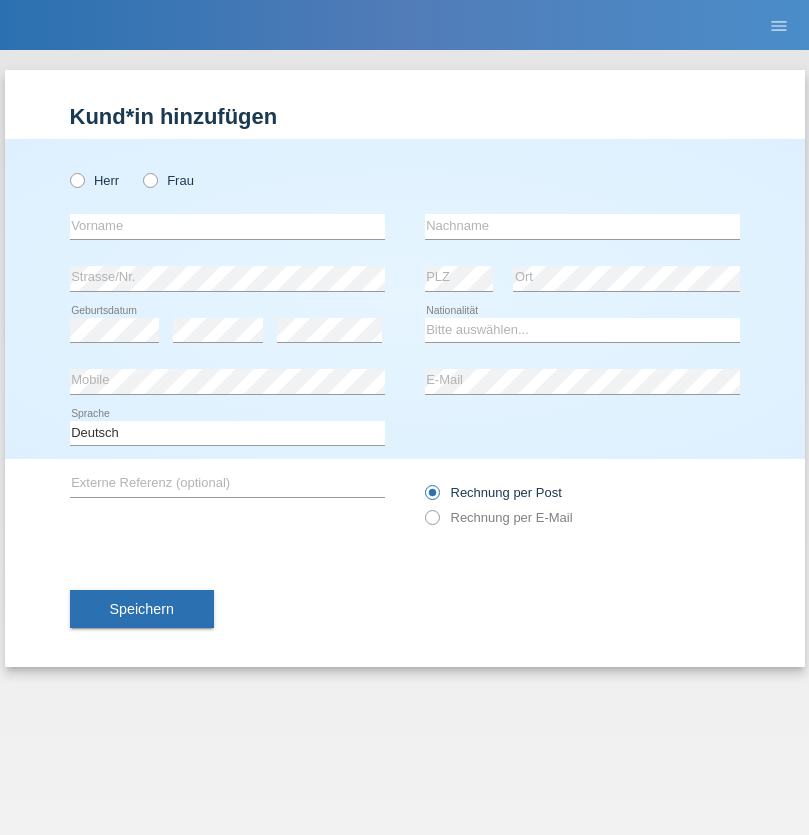 scroll, scrollTop: 0, scrollLeft: 0, axis: both 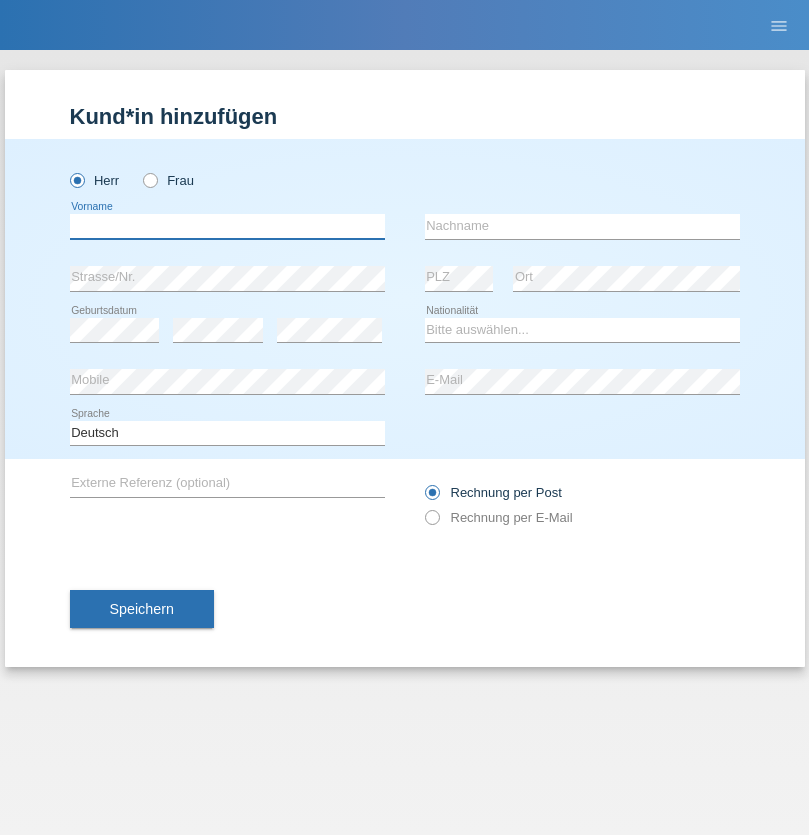 click at bounding box center [227, 226] 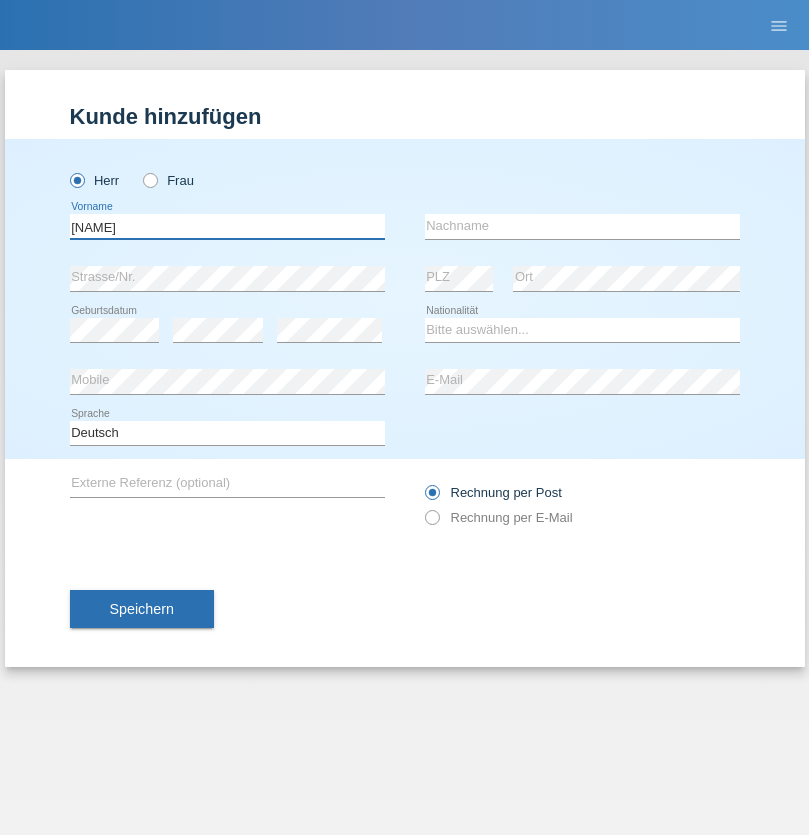 type on "[NAME]" 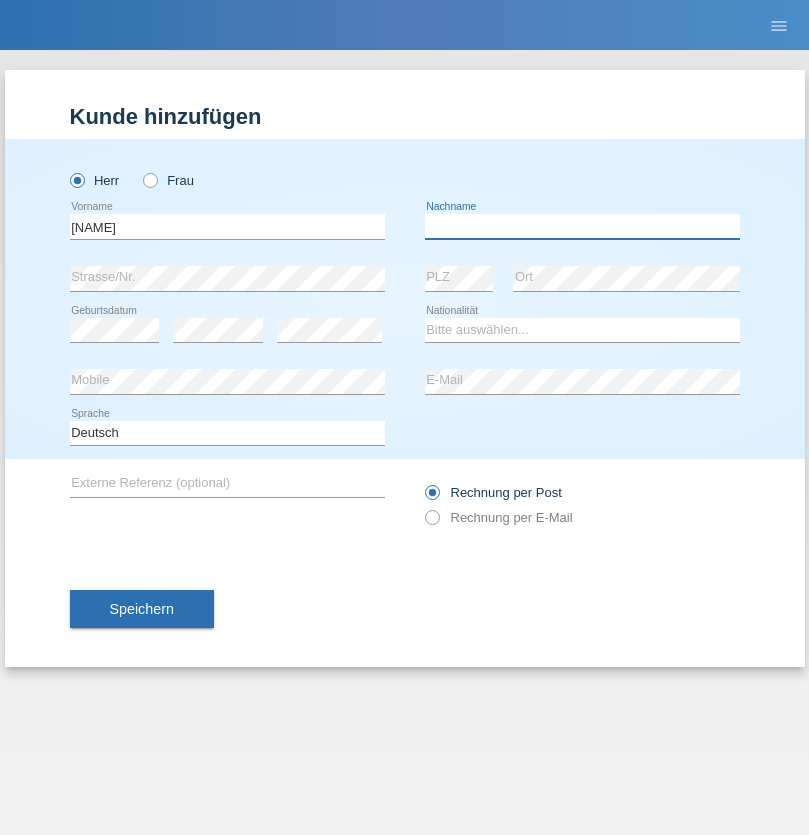 click at bounding box center (582, 226) 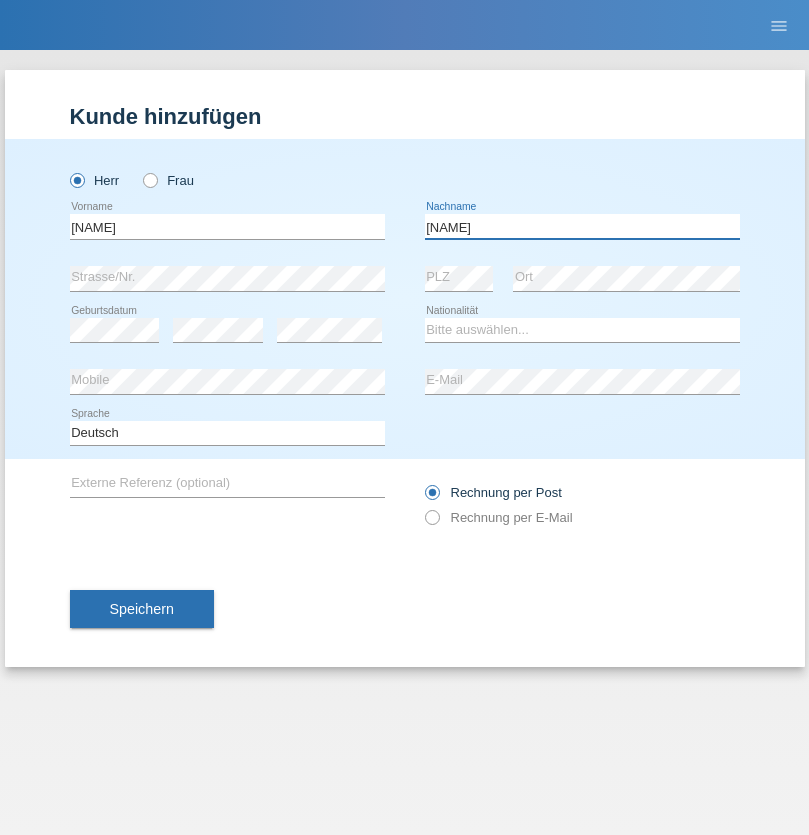 type on "Florim" 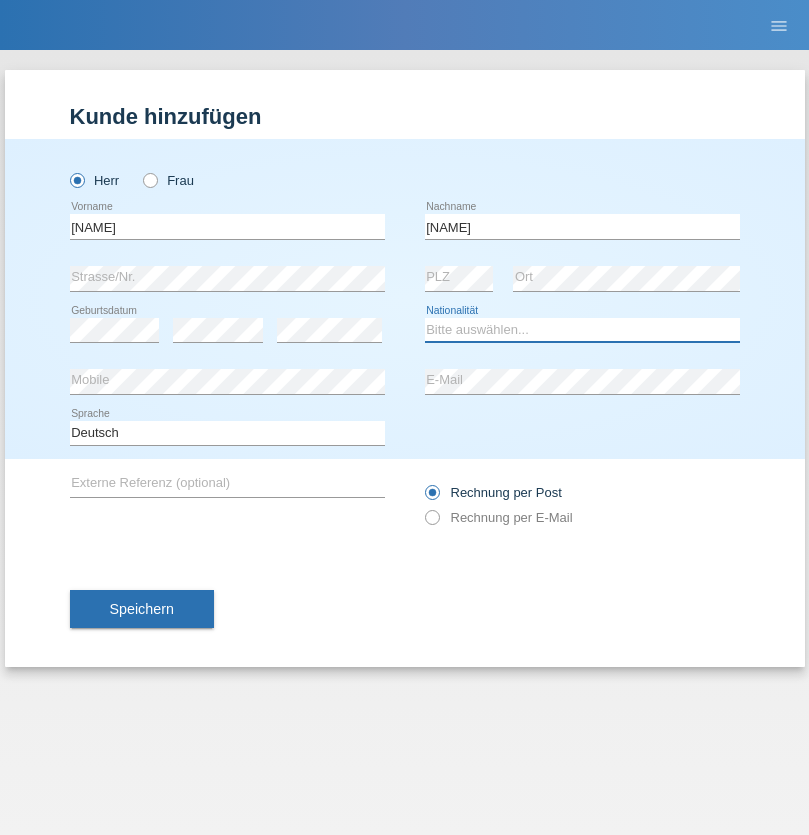 select on "XK" 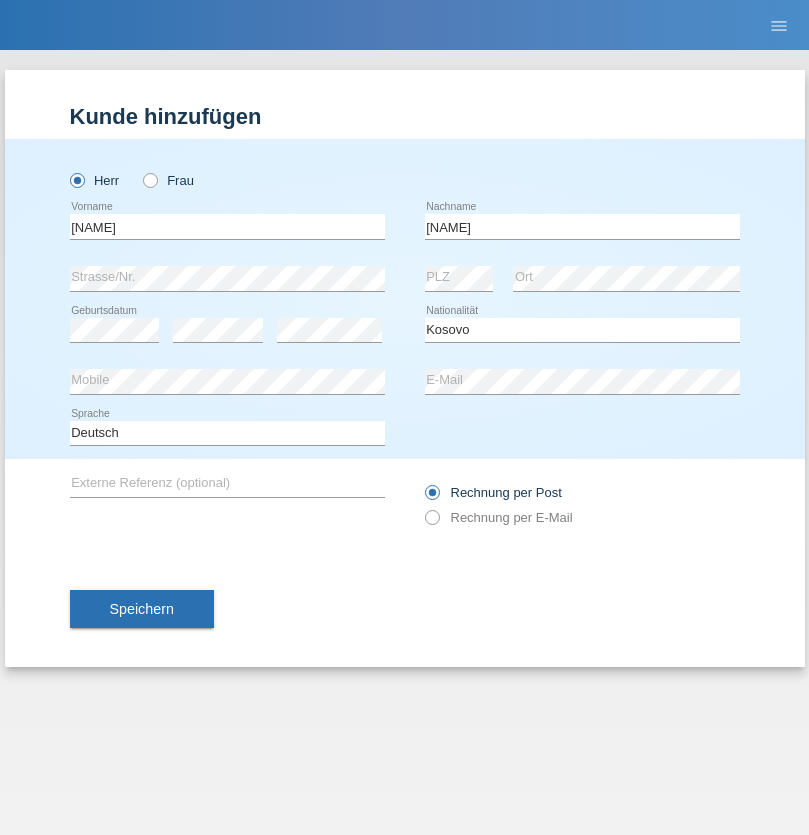 select on "C" 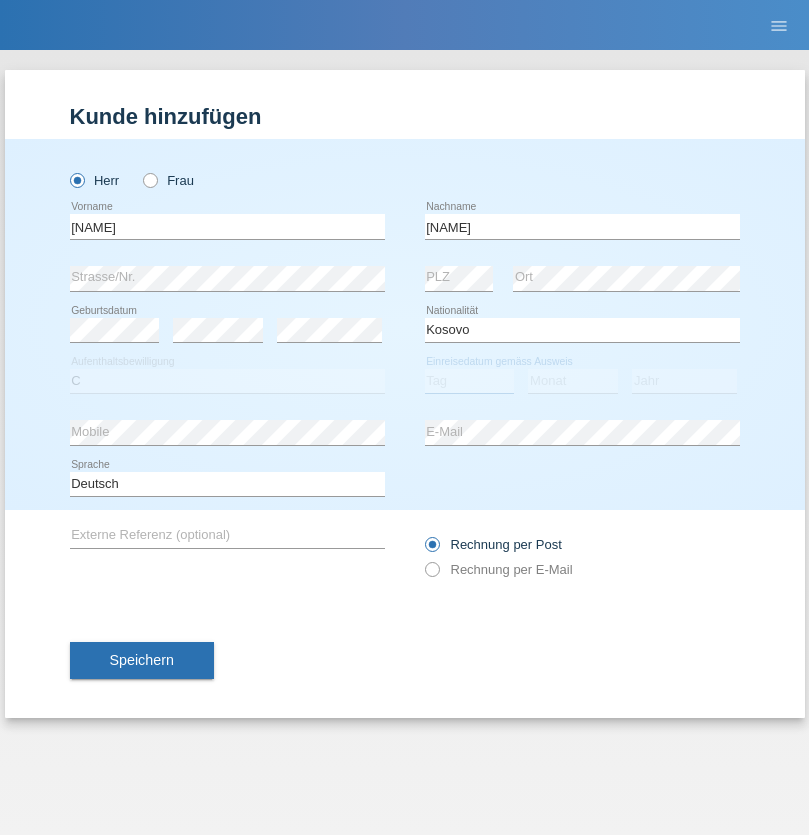 select on "19" 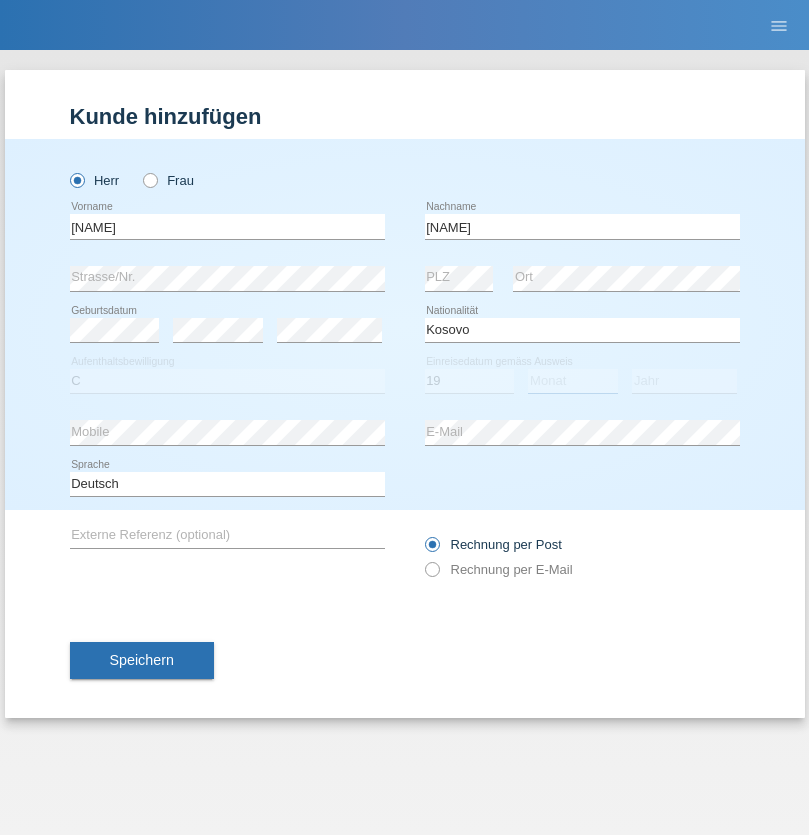 select on "03" 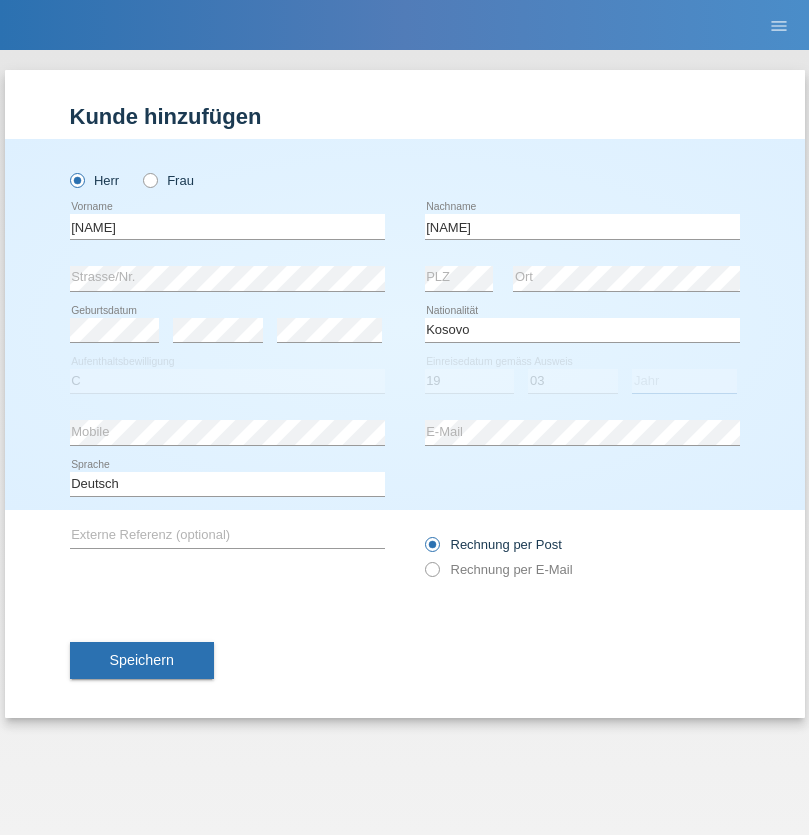 select on "1994" 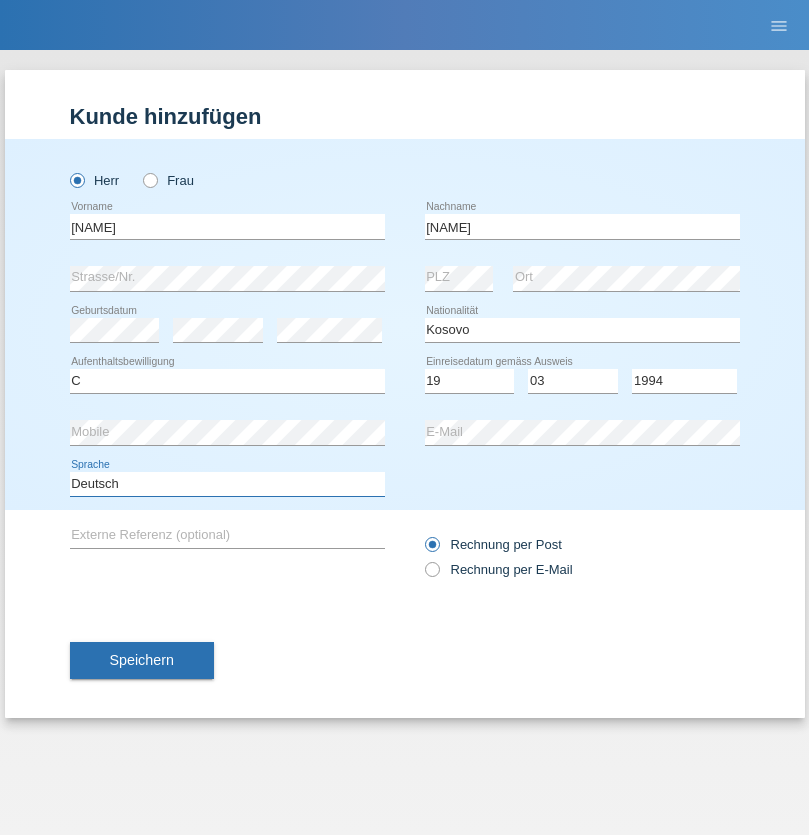 select on "en" 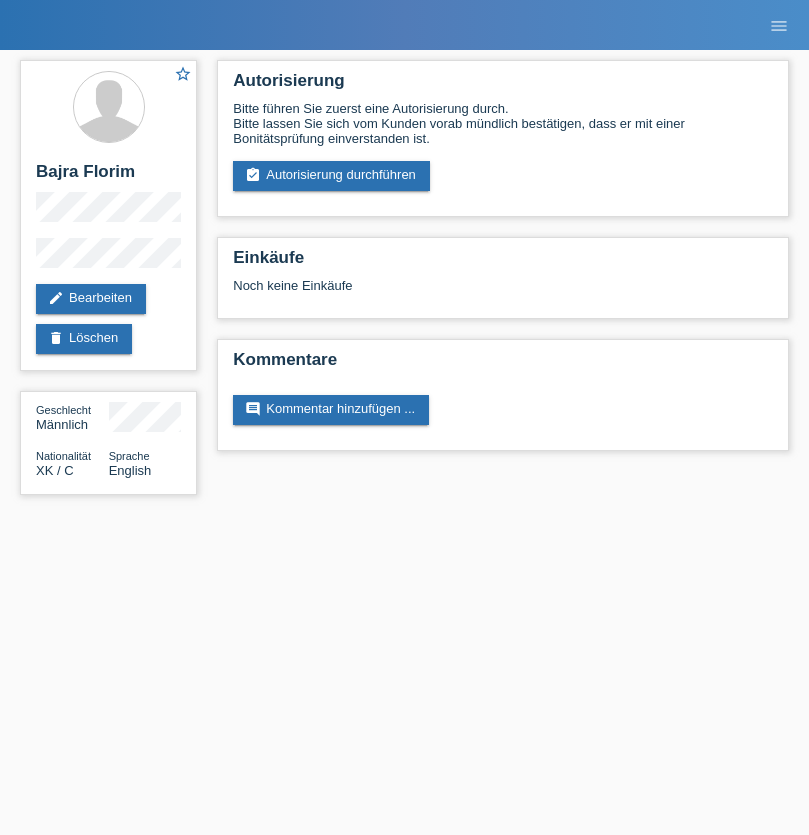scroll, scrollTop: 0, scrollLeft: 0, axis: both 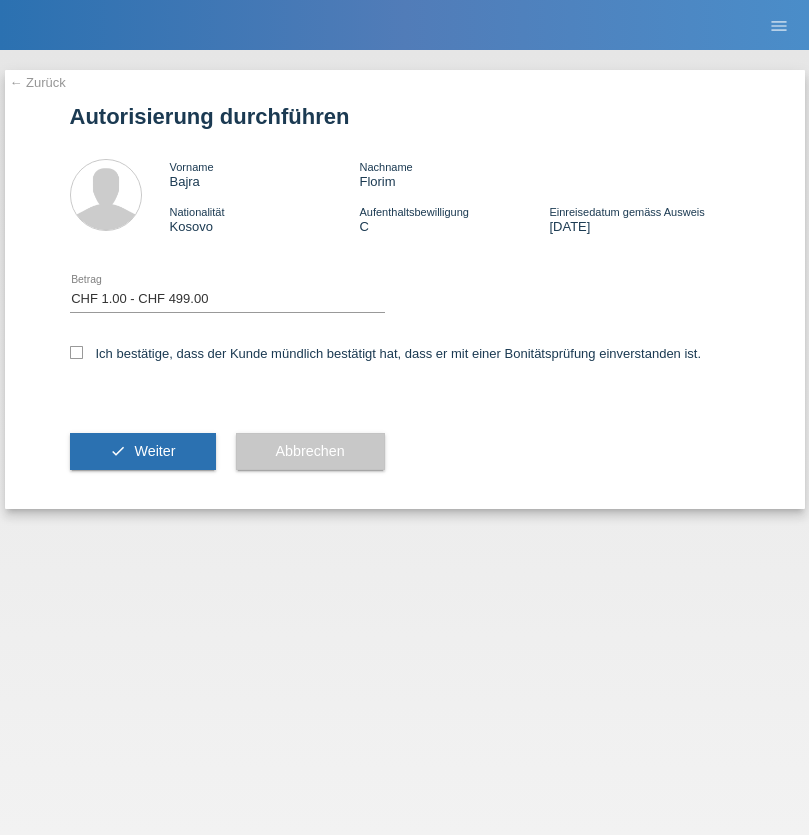 select on "1" 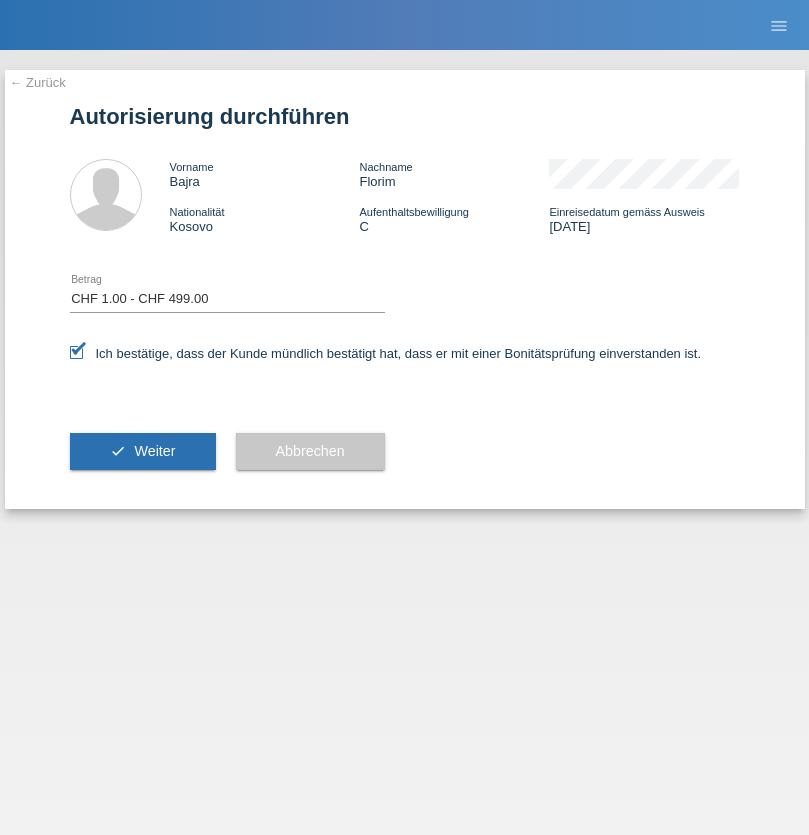 scroll, scrollTop: 0, scrollLeft: 0, axis: both 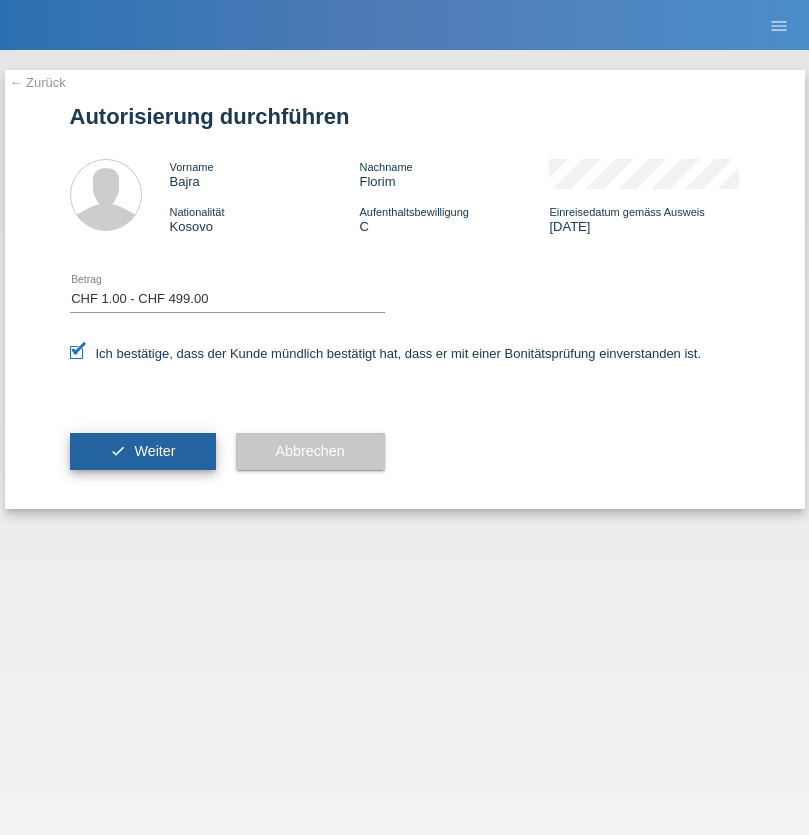 click on "Weiter" at bounding box center [154, 451] 